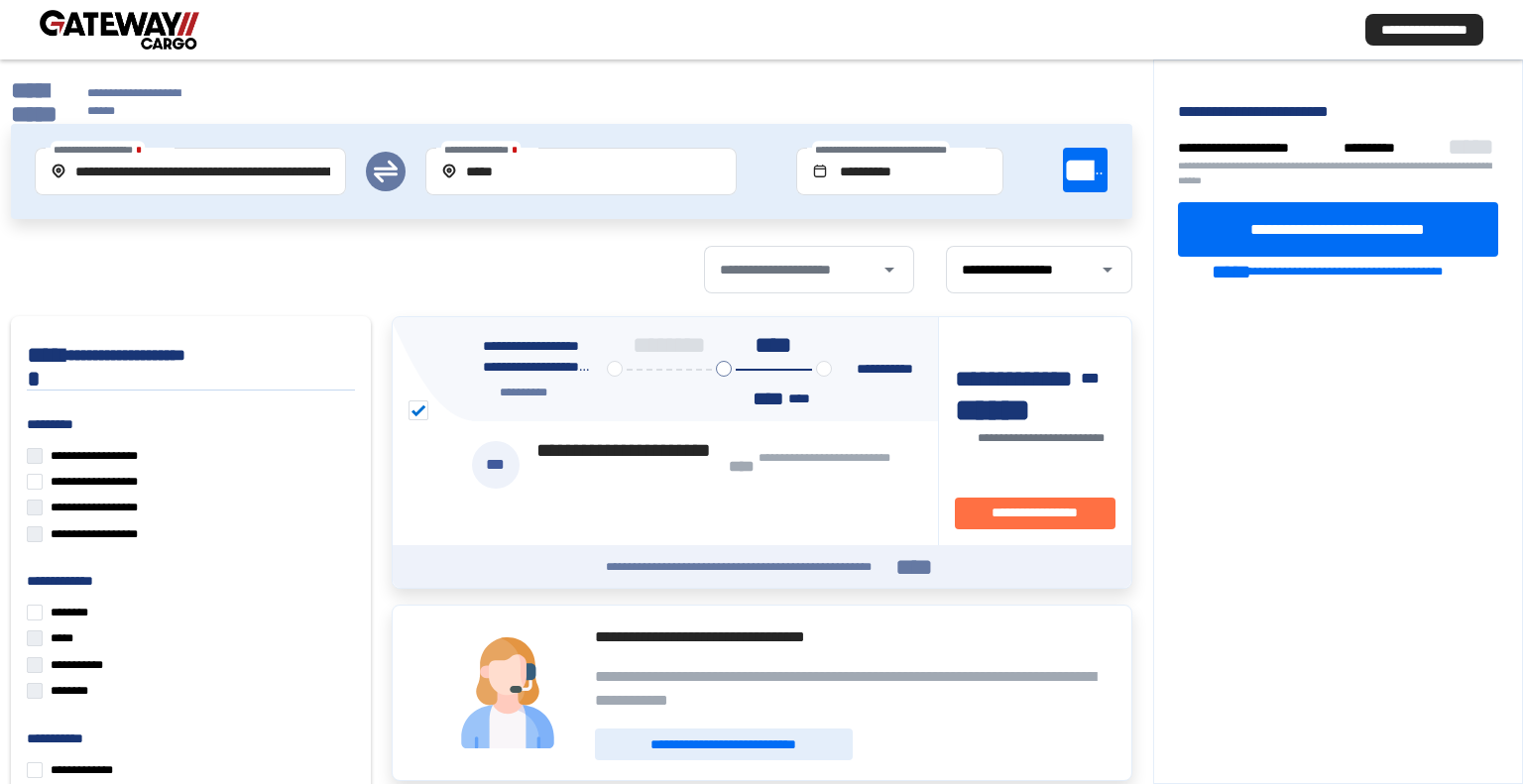 scroll, scrollTop: 0, scrollLeft: 0, axis: both 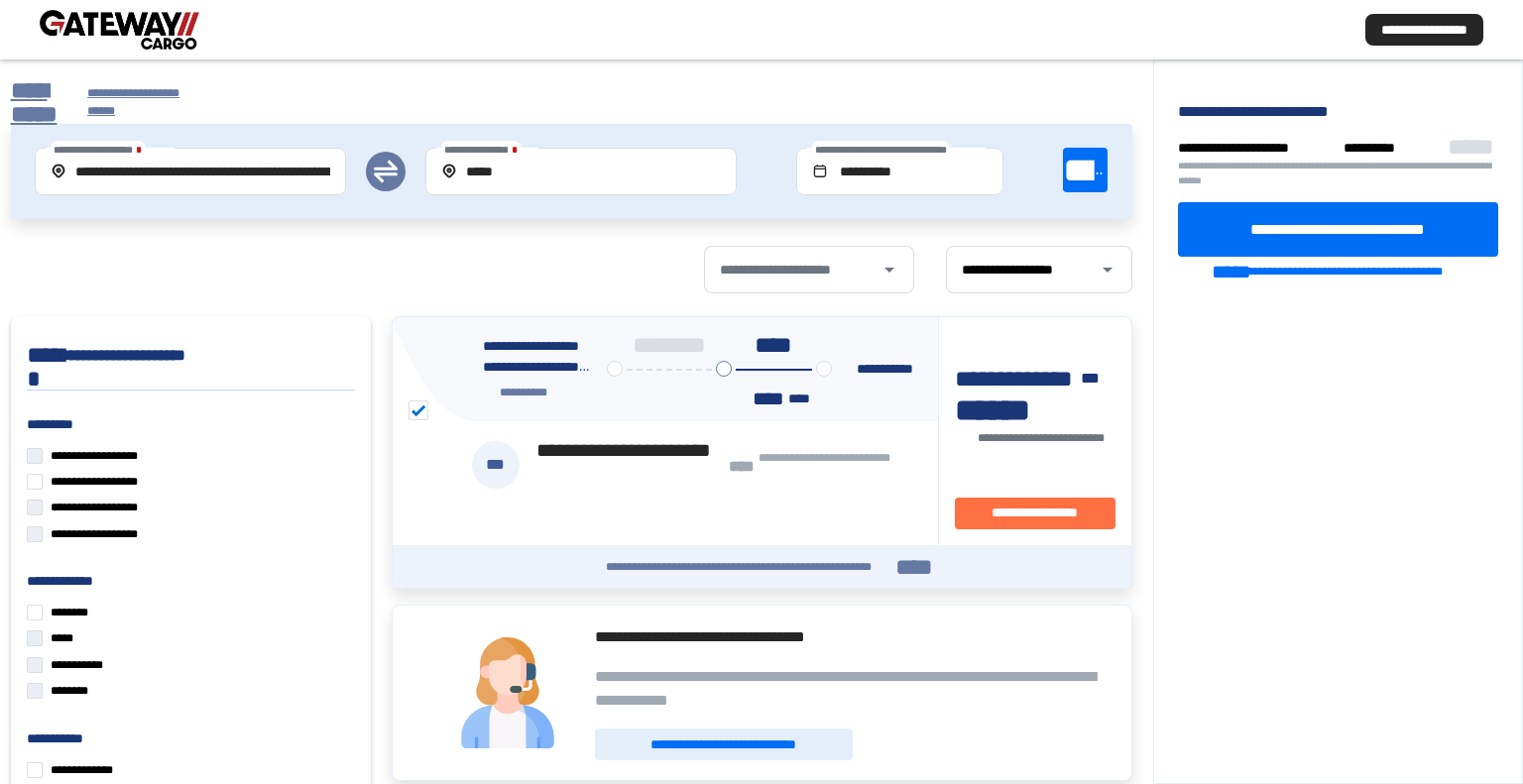 click on "**********" 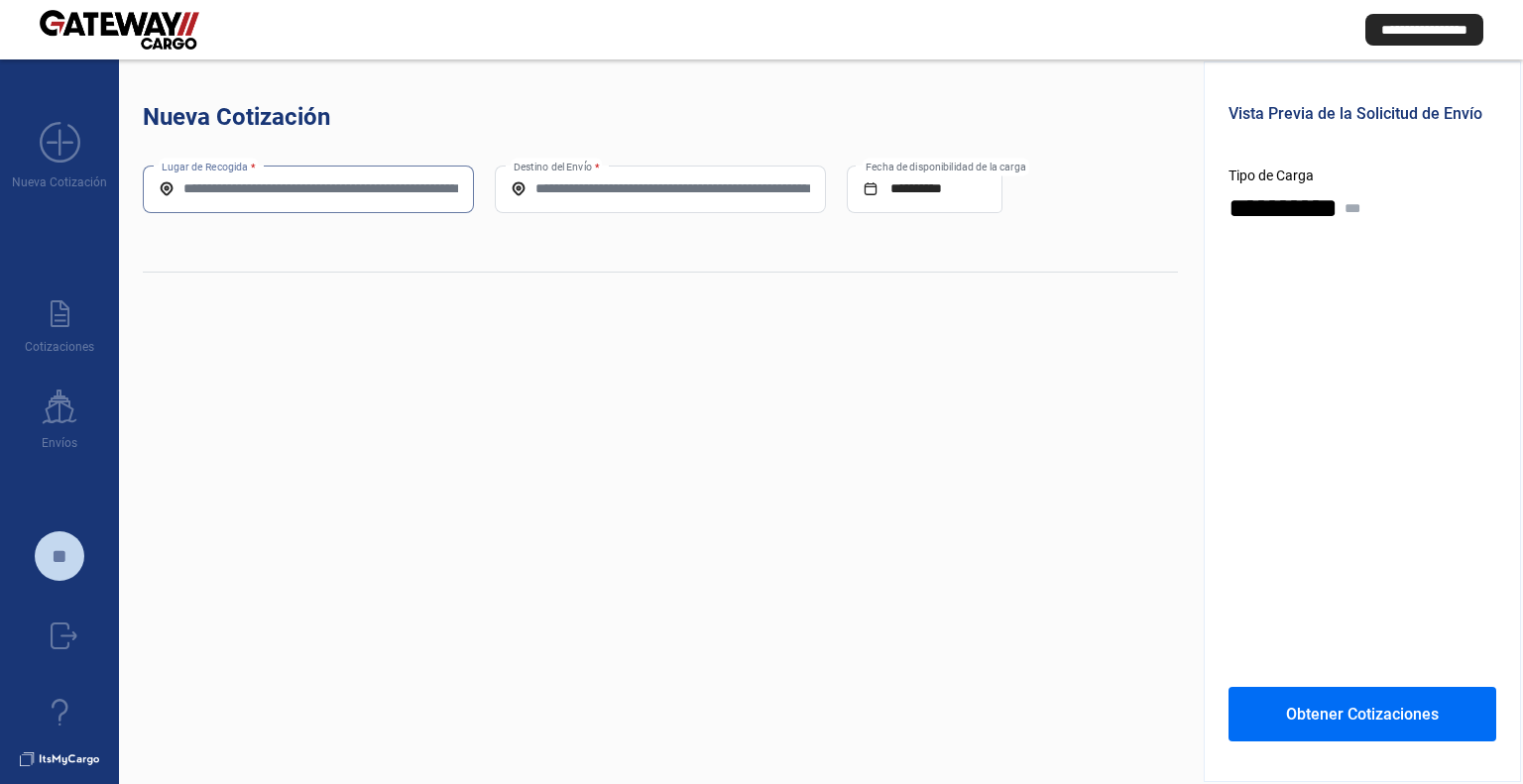 click on "Lugar de Recogida *" at bounding box center [308, 188] 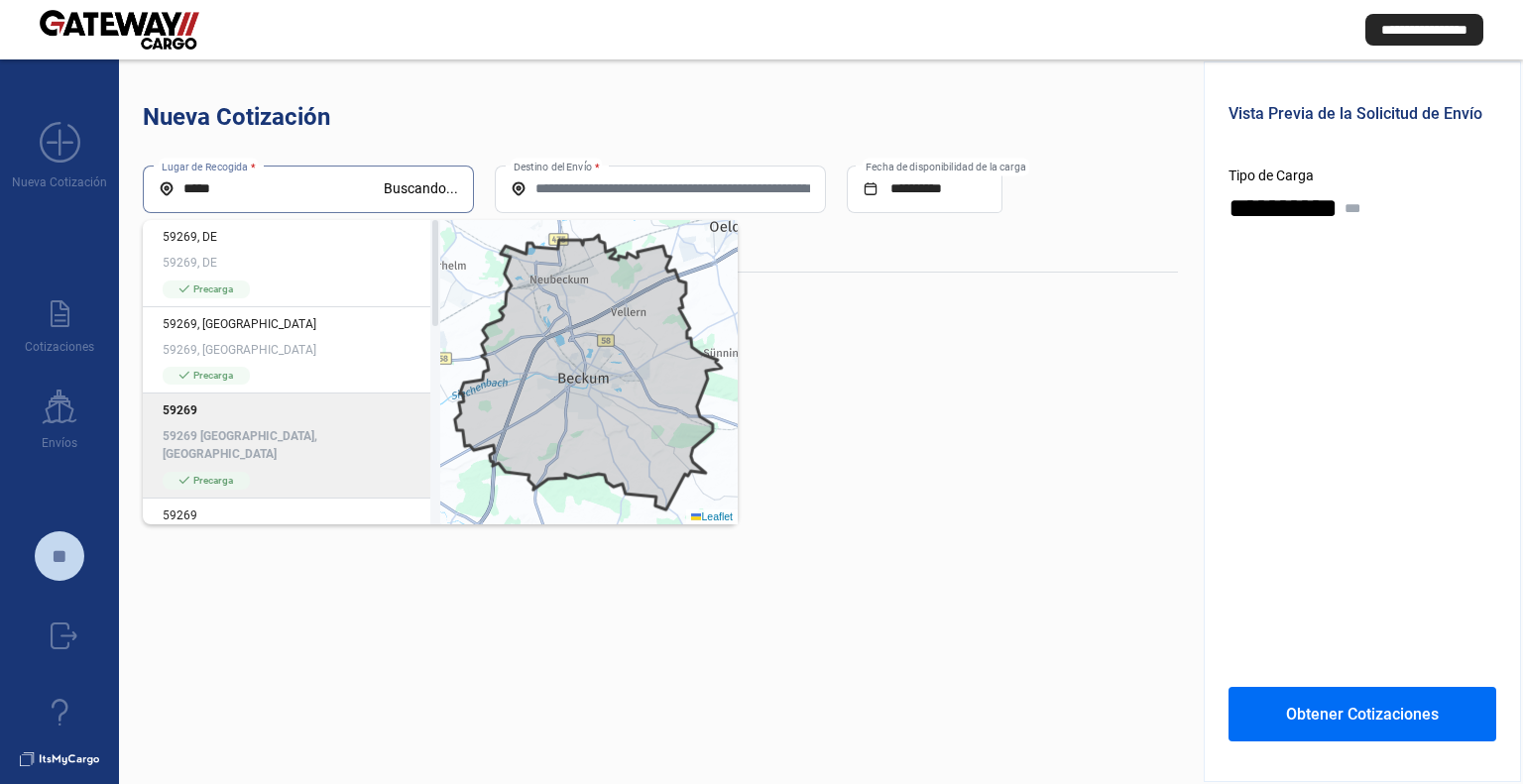 click on "59269 [GEOGRAPHIC_DATA], [GEOGRAPHIC_DATA]" 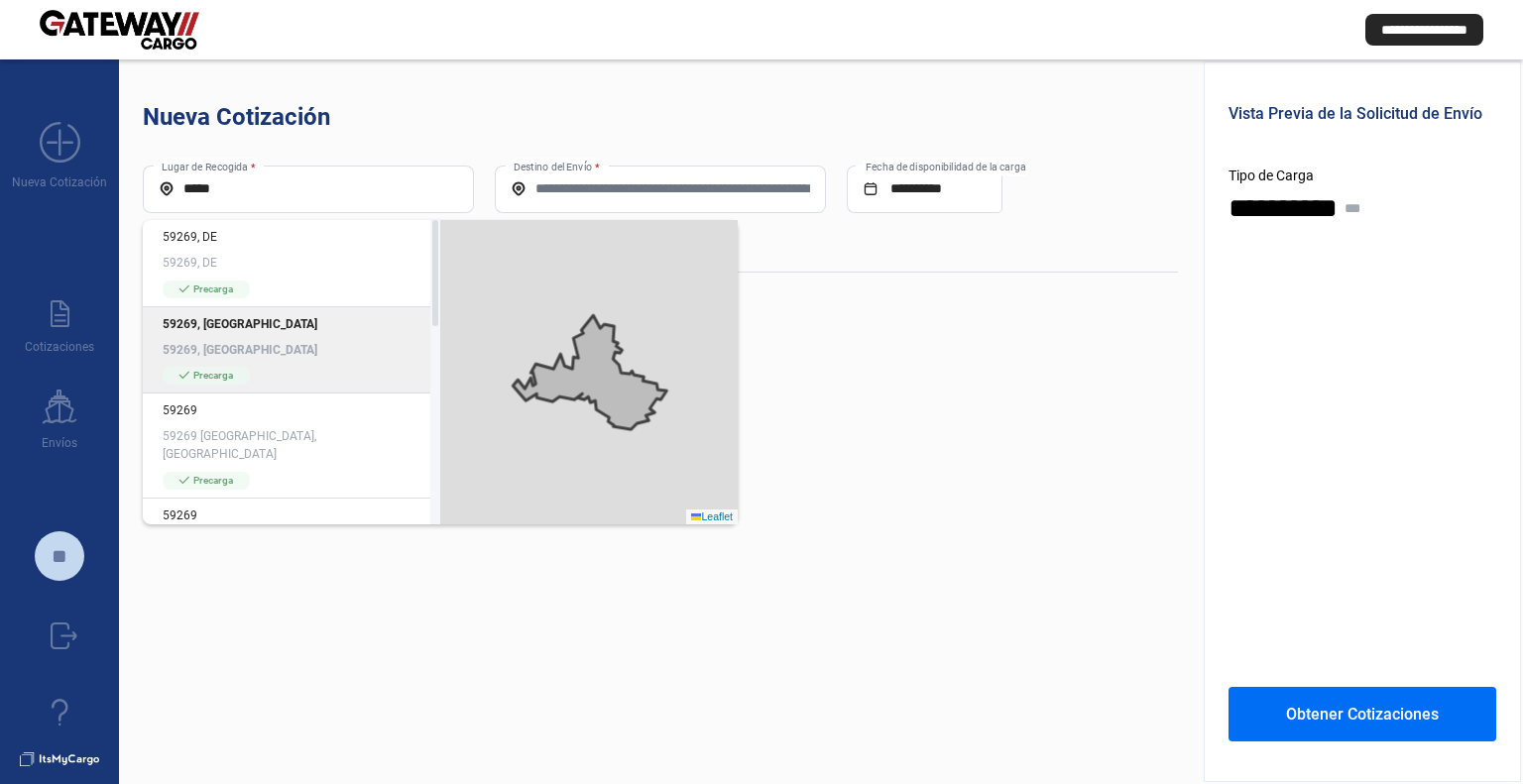 type on "**********" 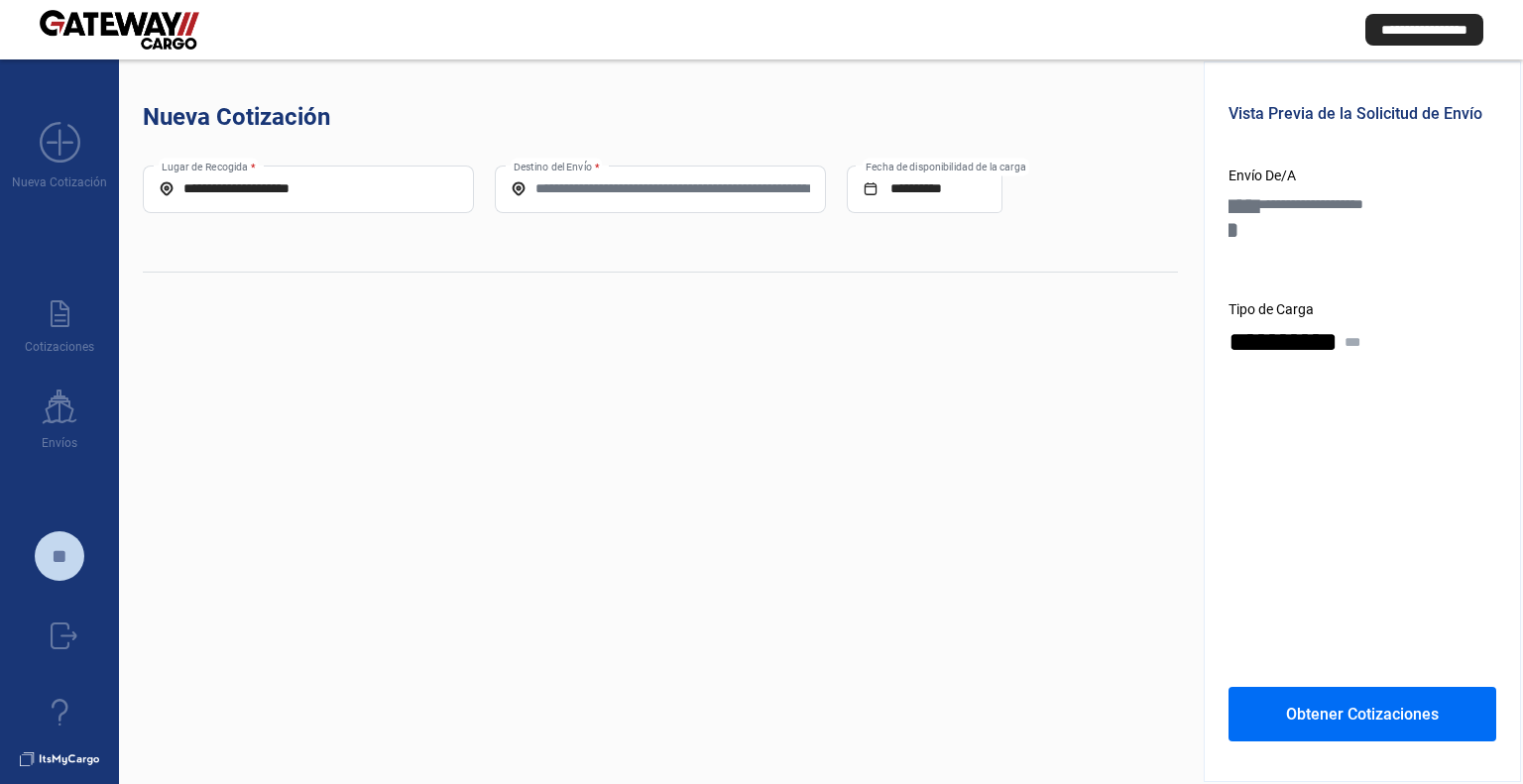 click on "Destino del Envío *" at bounding box center [660, 188] 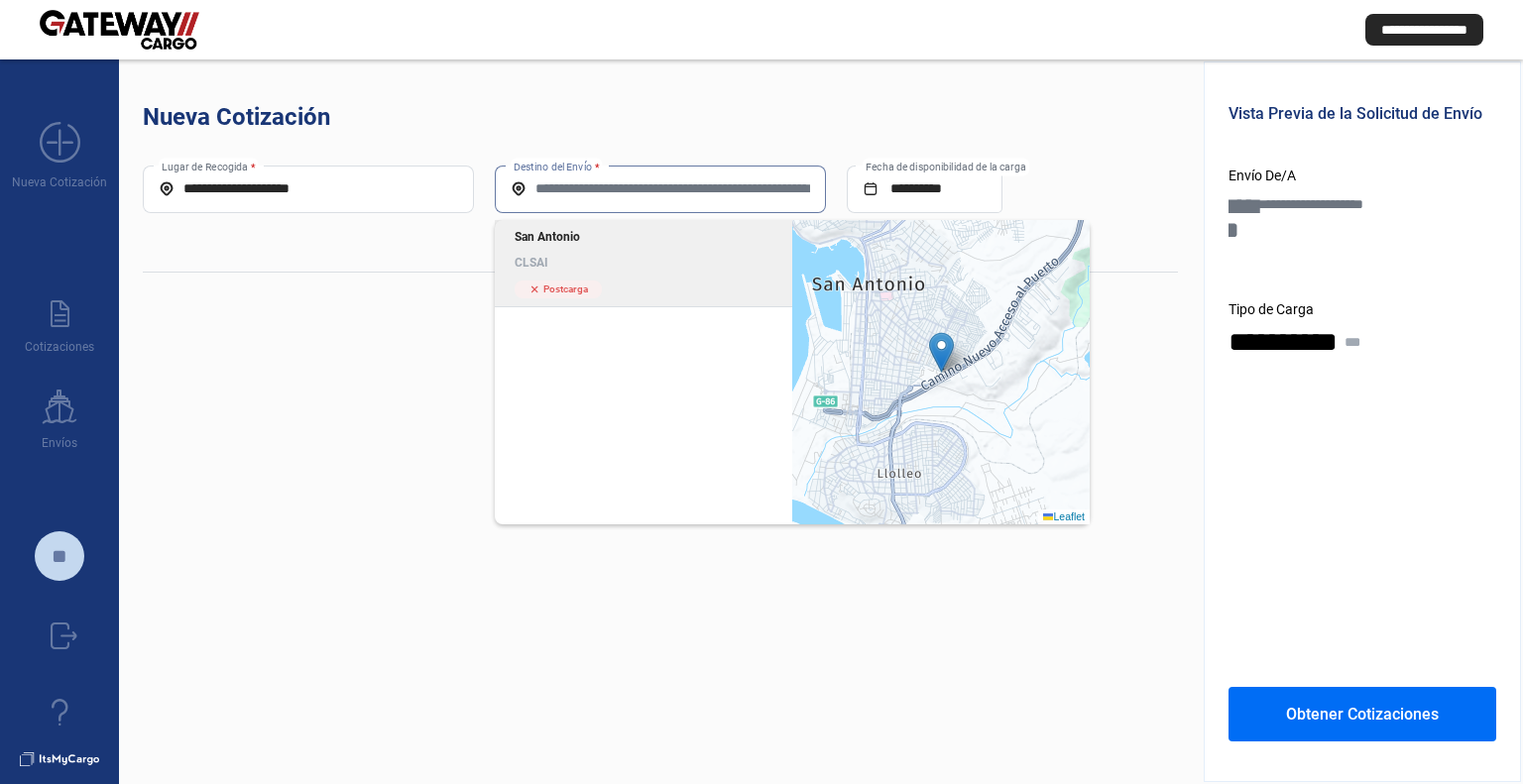 click on "San Antonio" 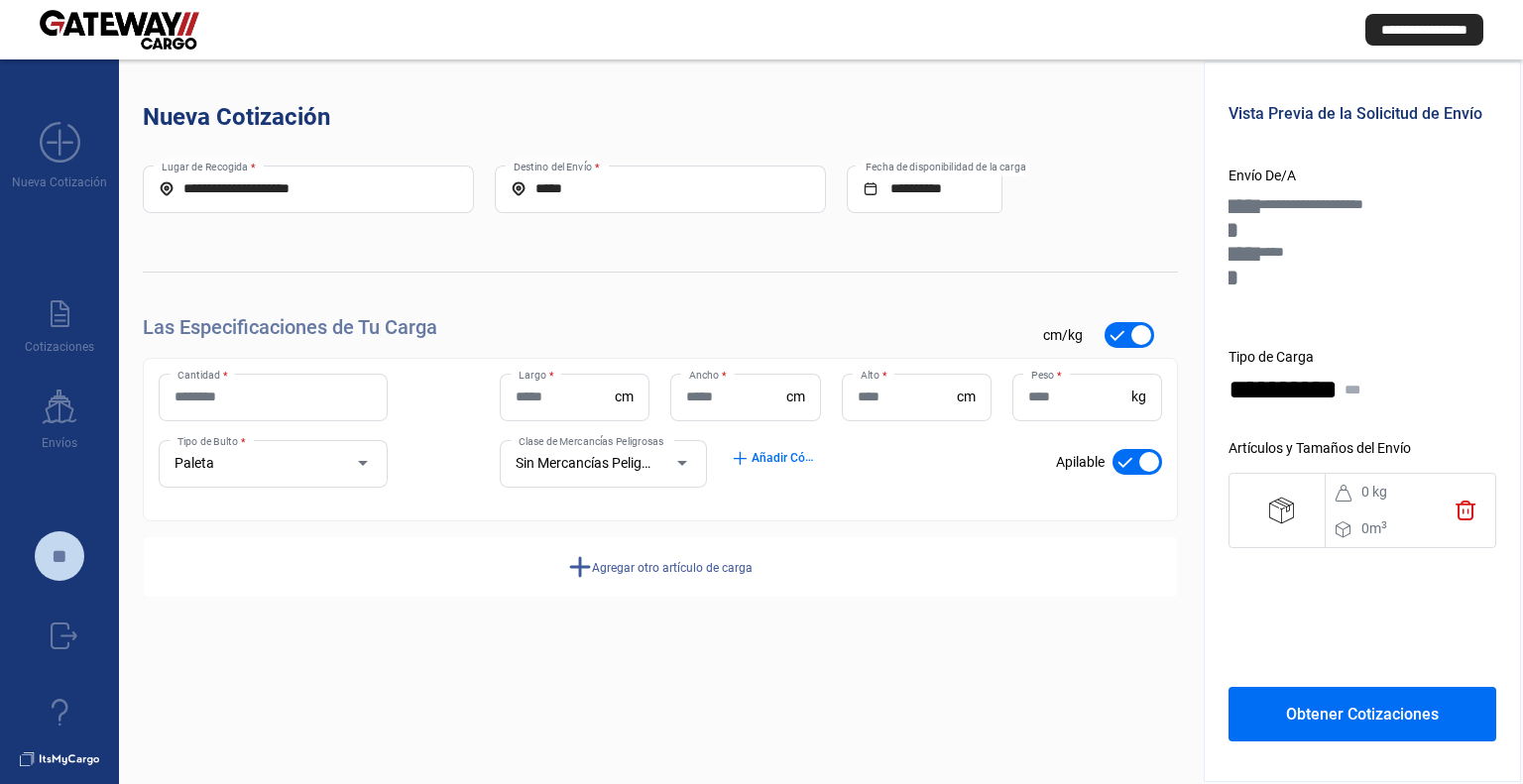 click on "Cantidad *" at bounding box center [273, 396] 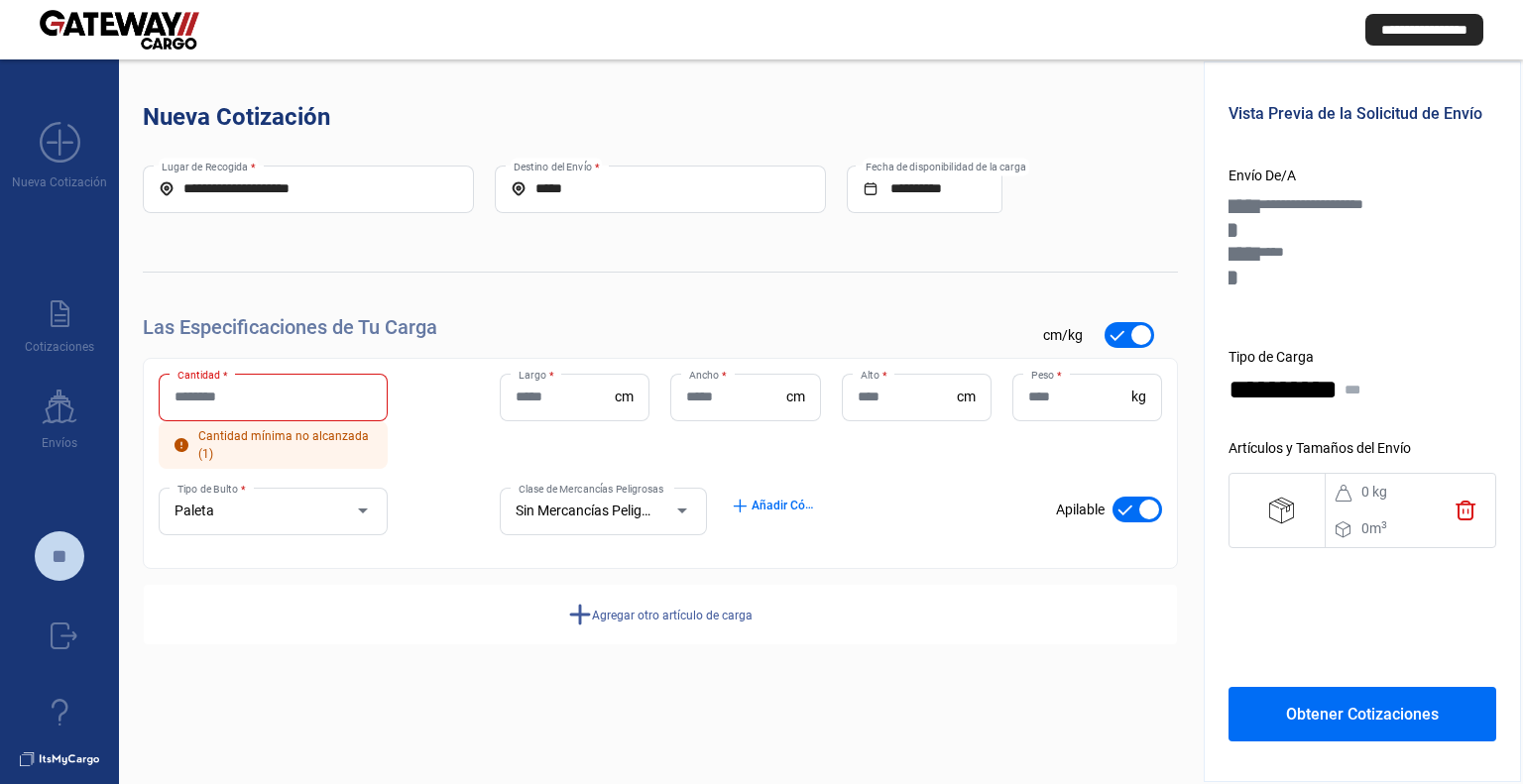 click on "Paleta" at bounding box center [254, 511] 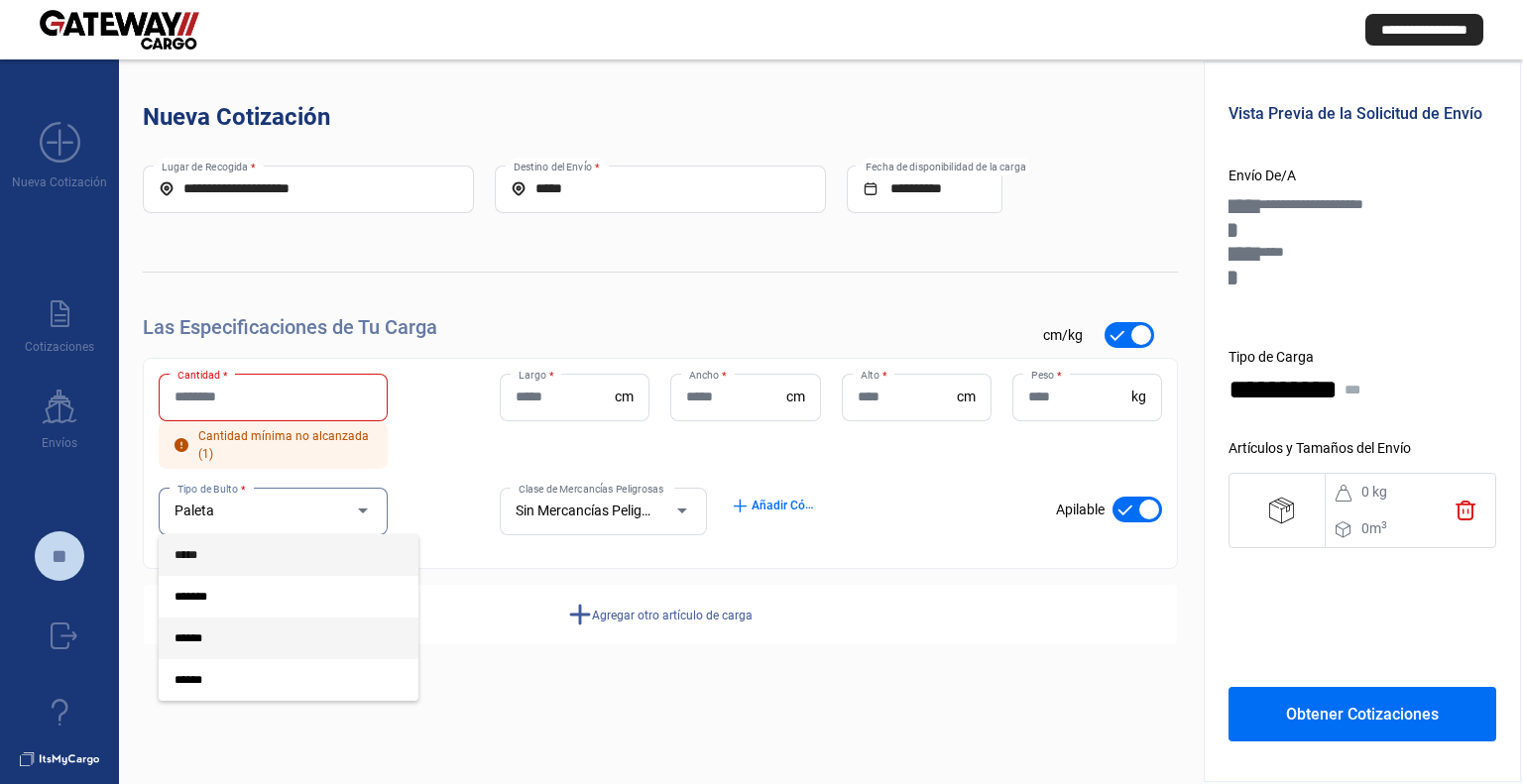 click on "*****" at bounding box center [273, 555] 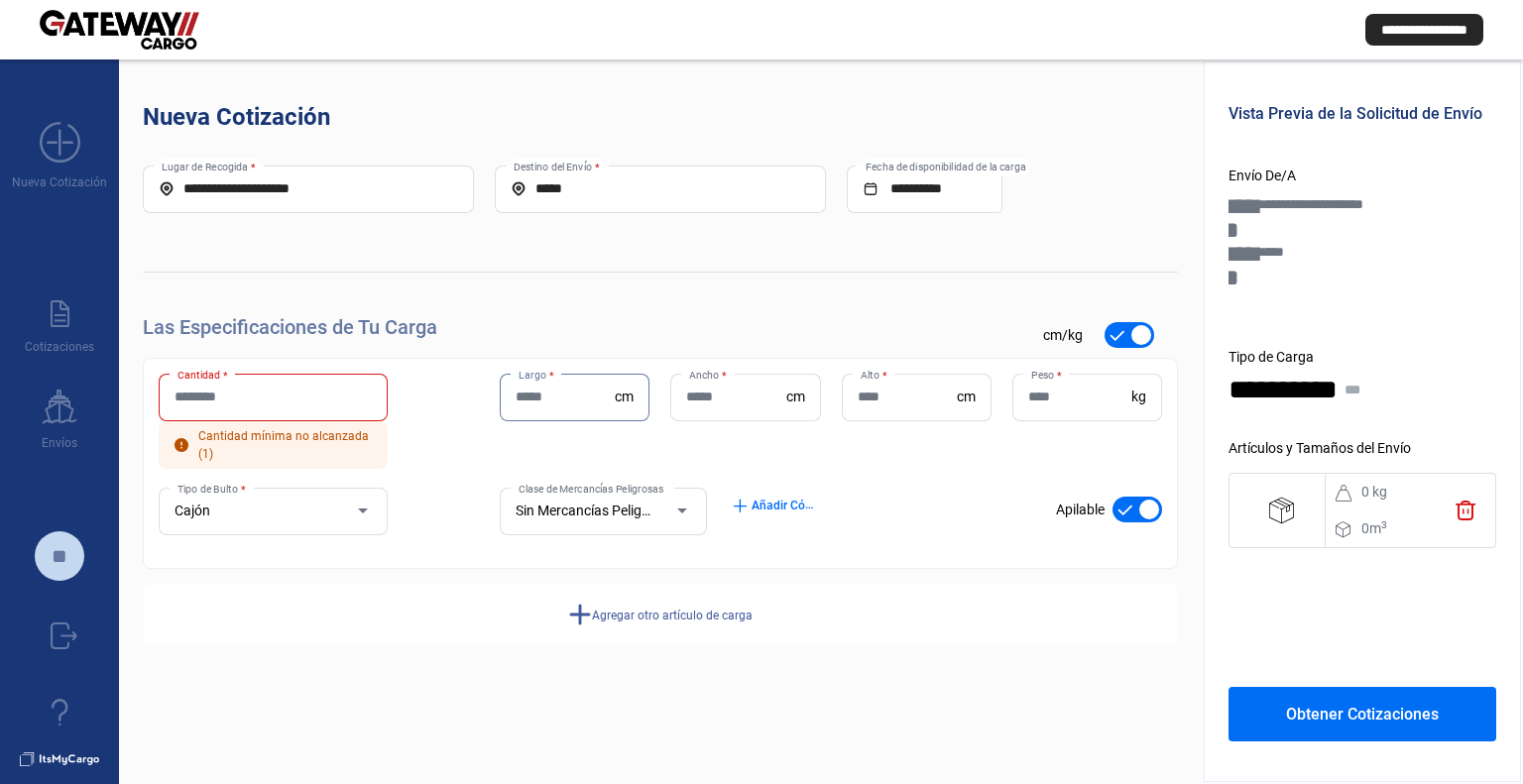 click on "Largo  *" at bounding box center [565, 396] 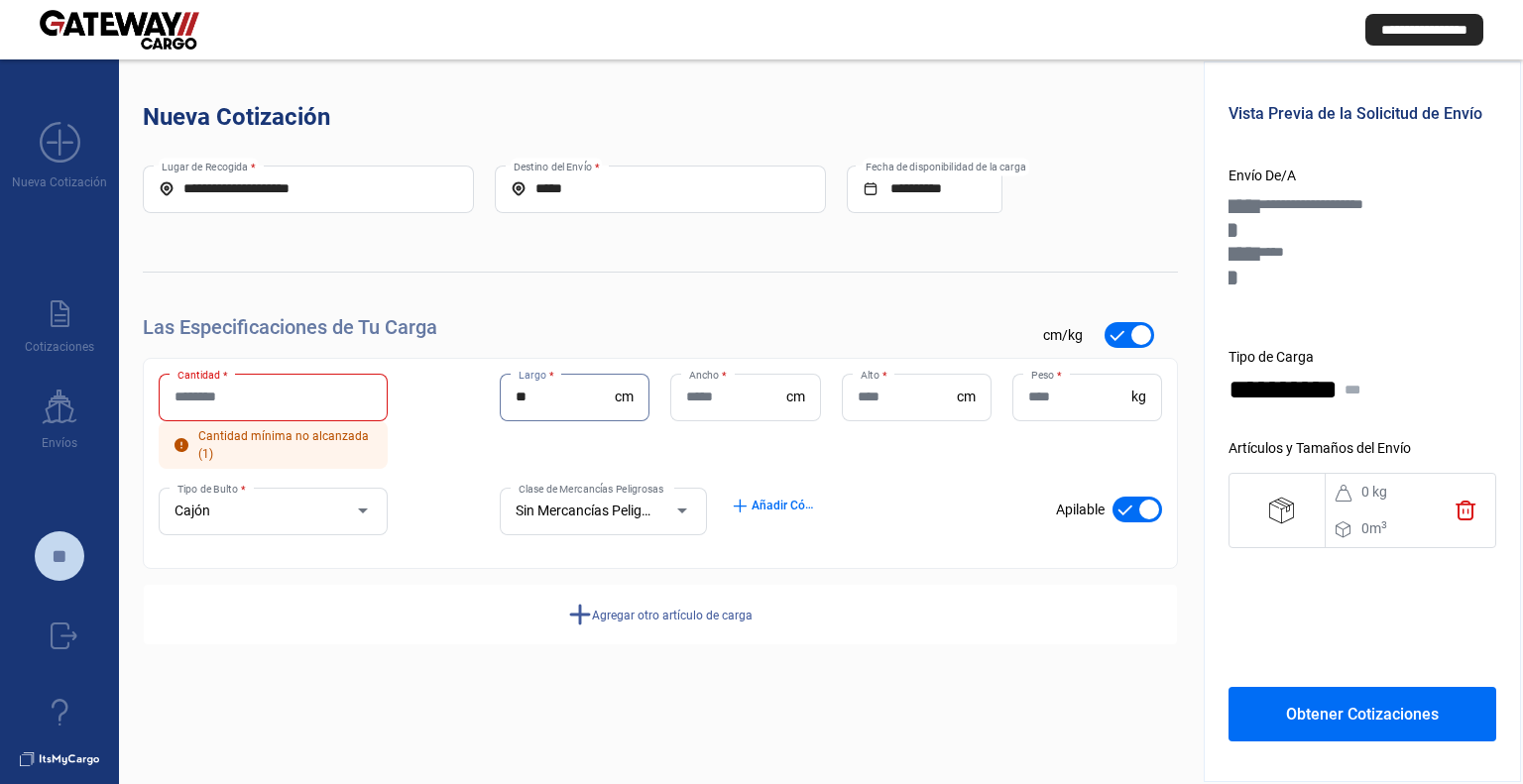 type on "**" 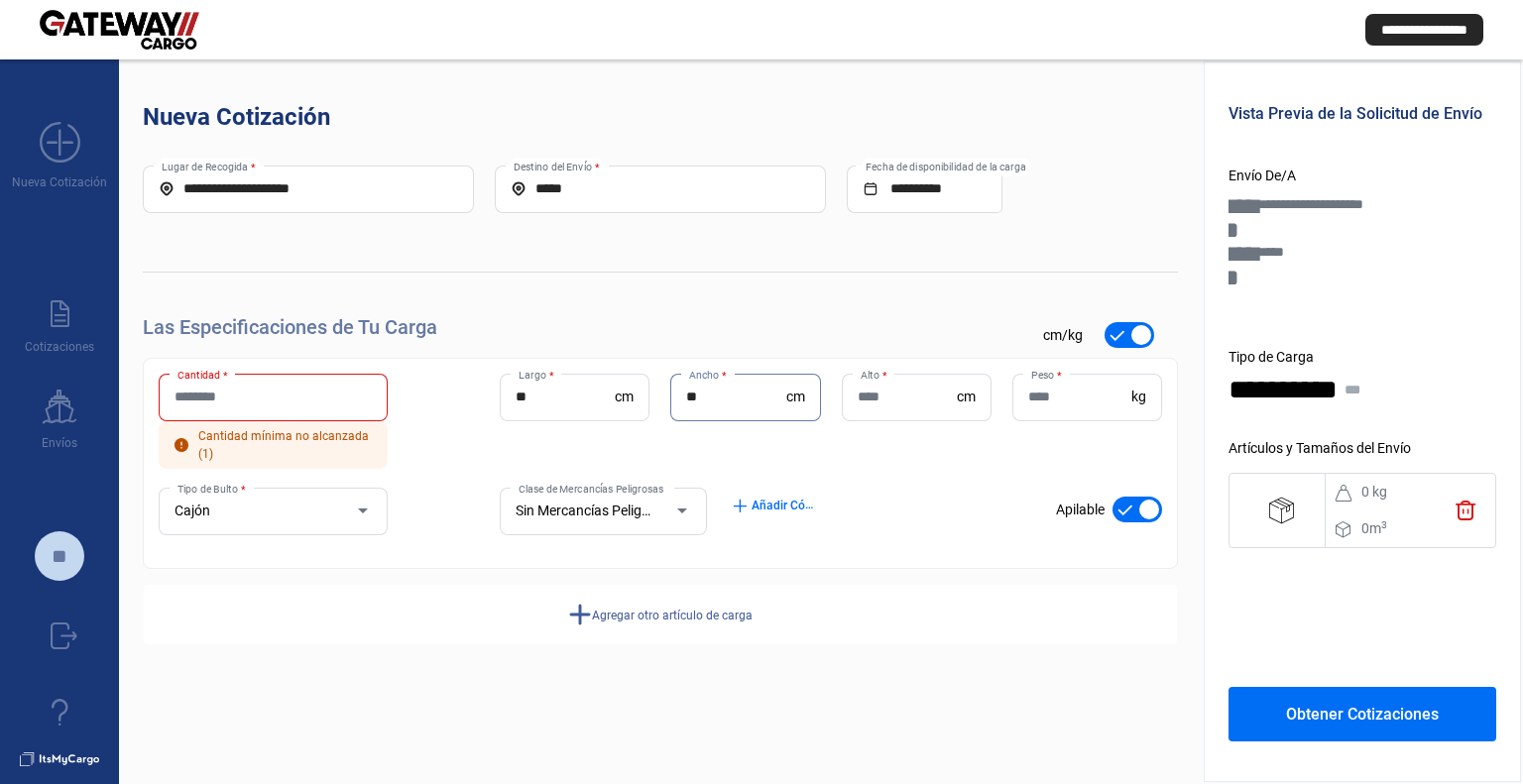 type on "**" 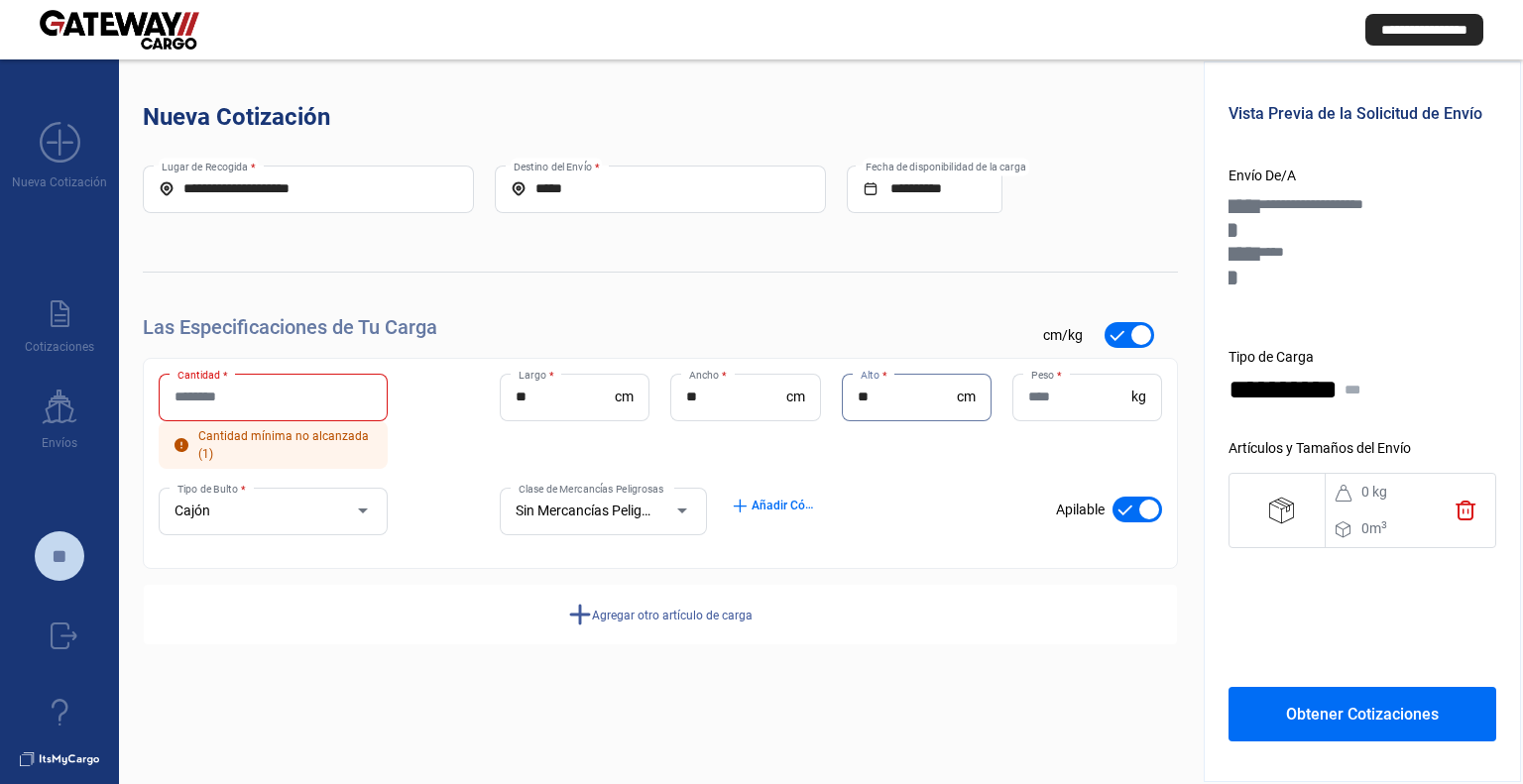 type on "**" 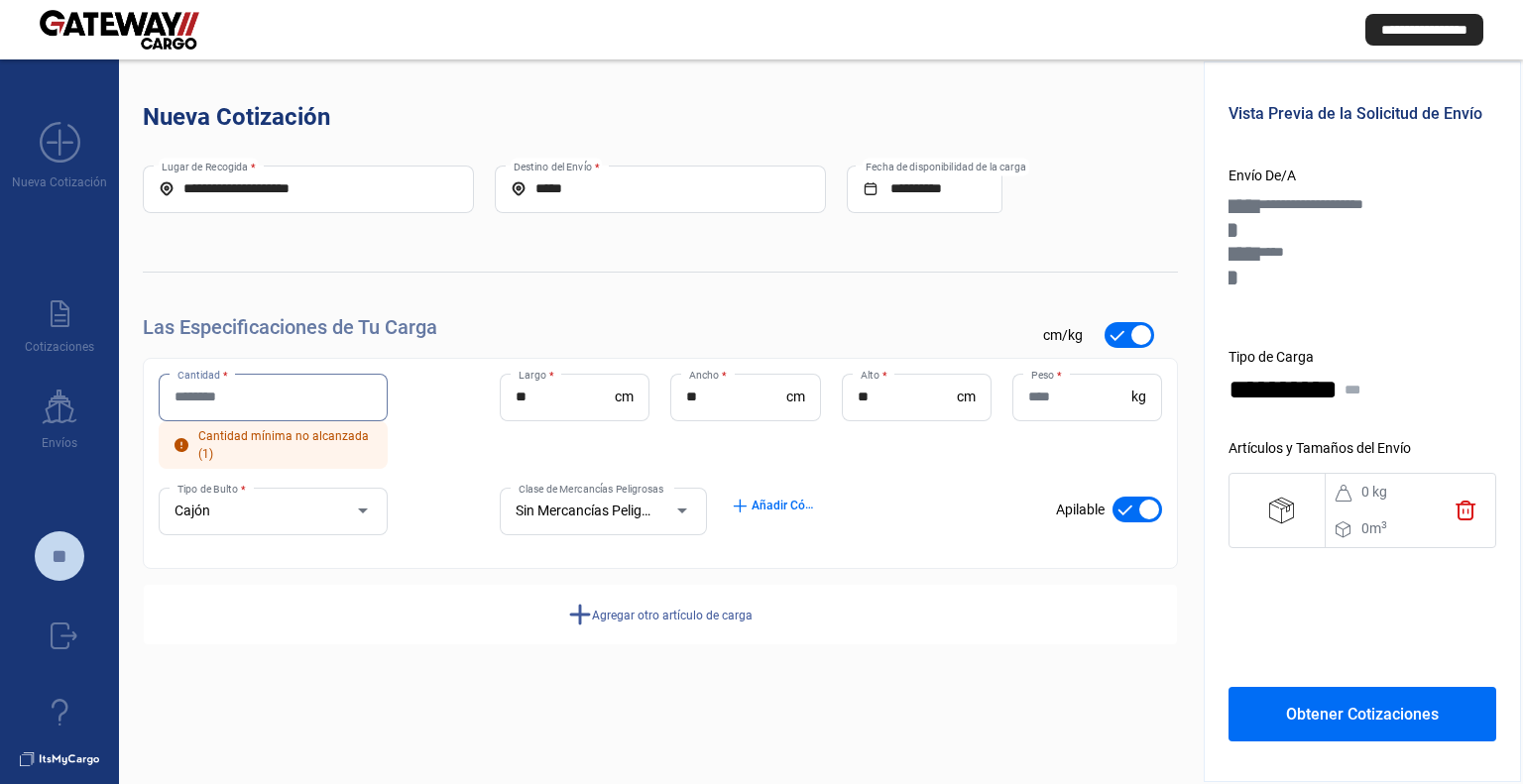 click on "Cantidad *" at bounding box center [273, 396] 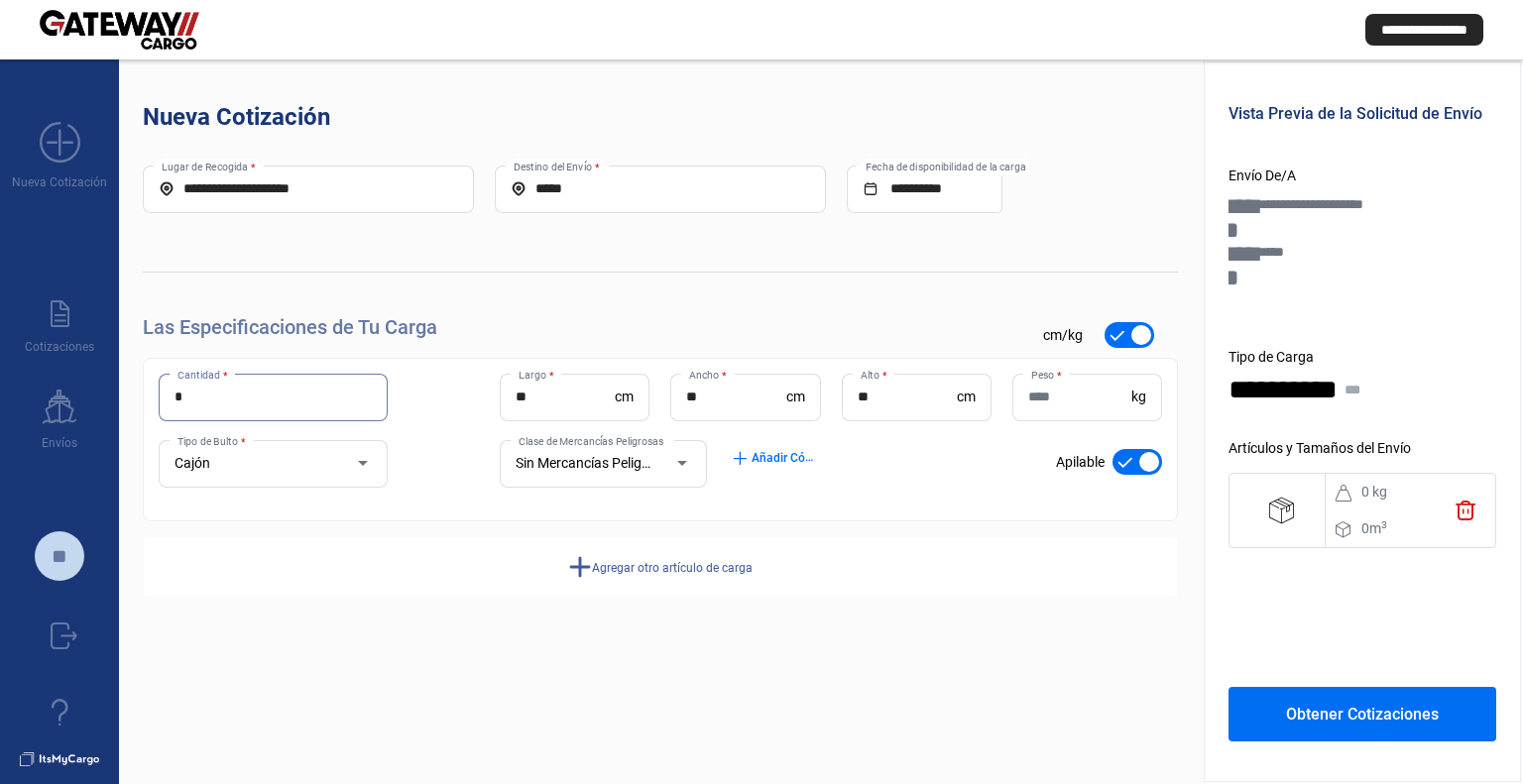type on "*" 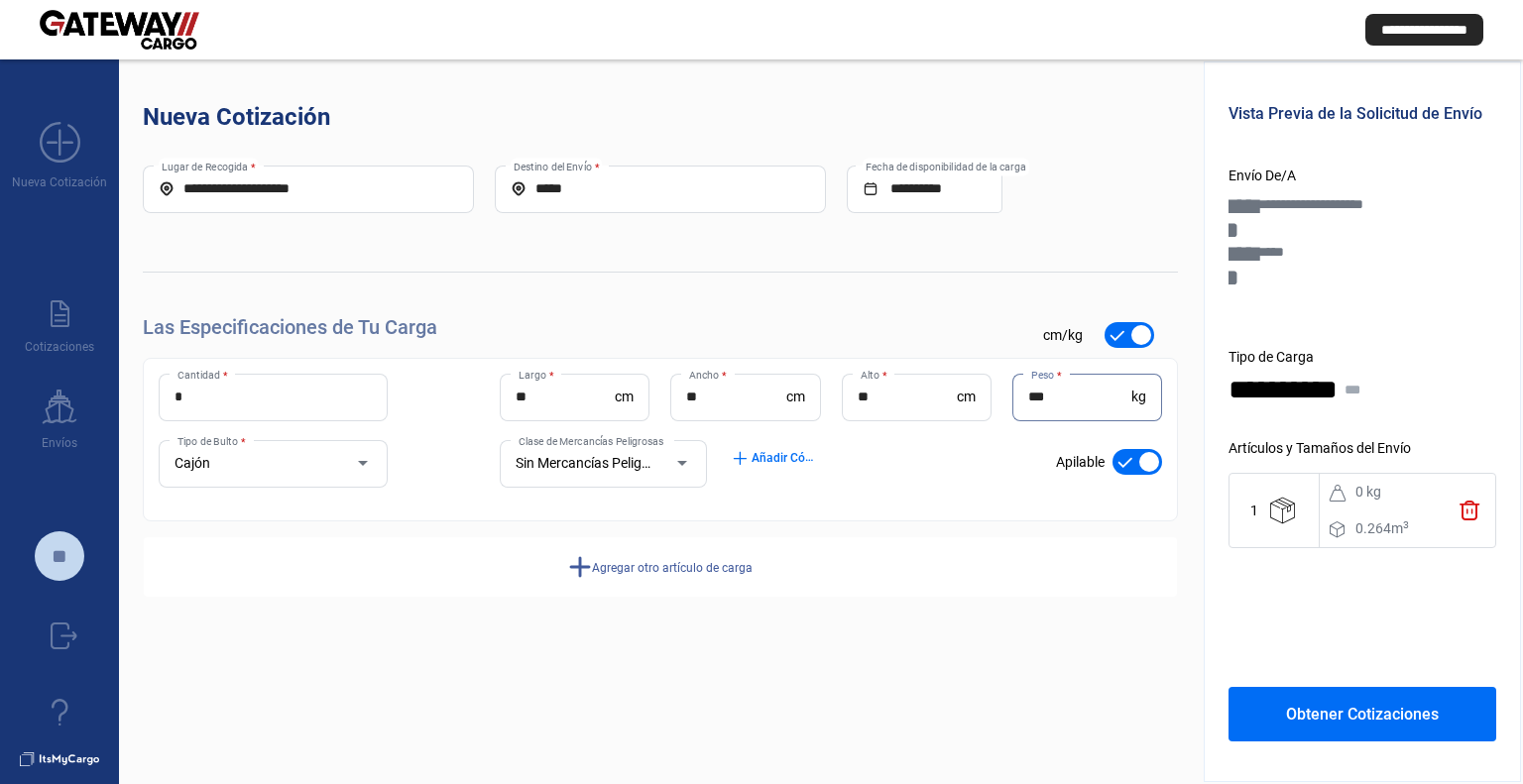 type on "***" 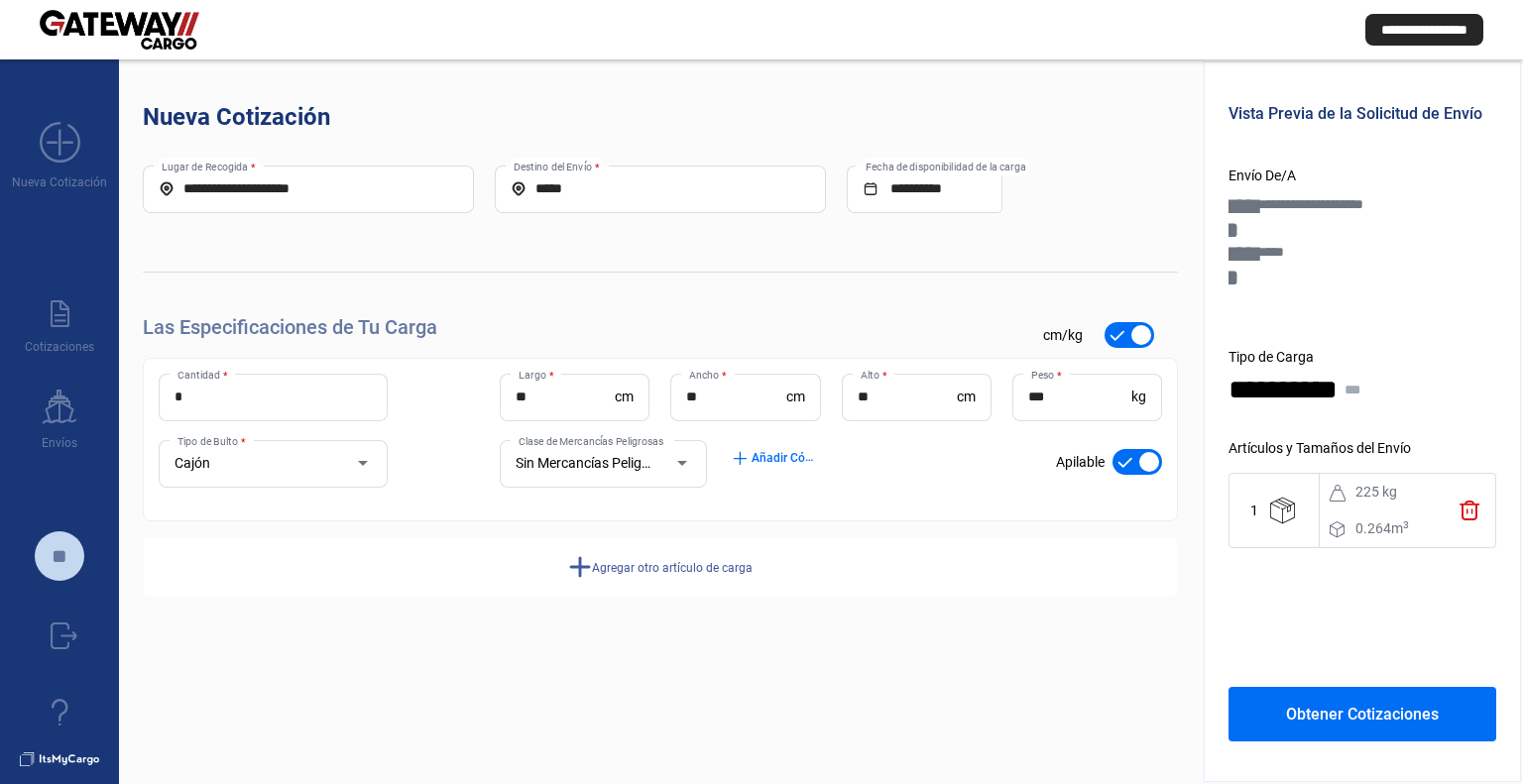 click on "add" 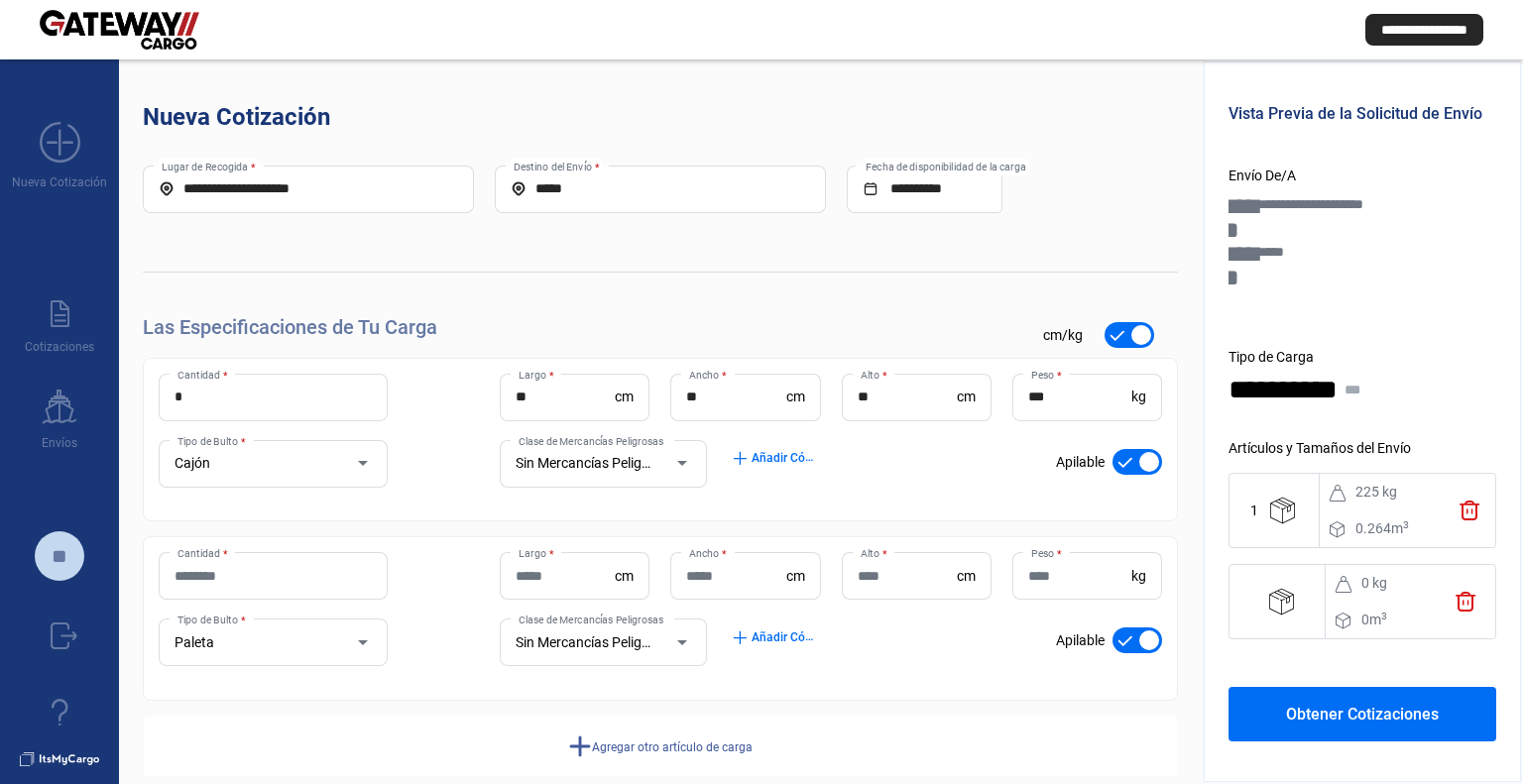 click on "Cantidad *" at bounding box center (273, 576) 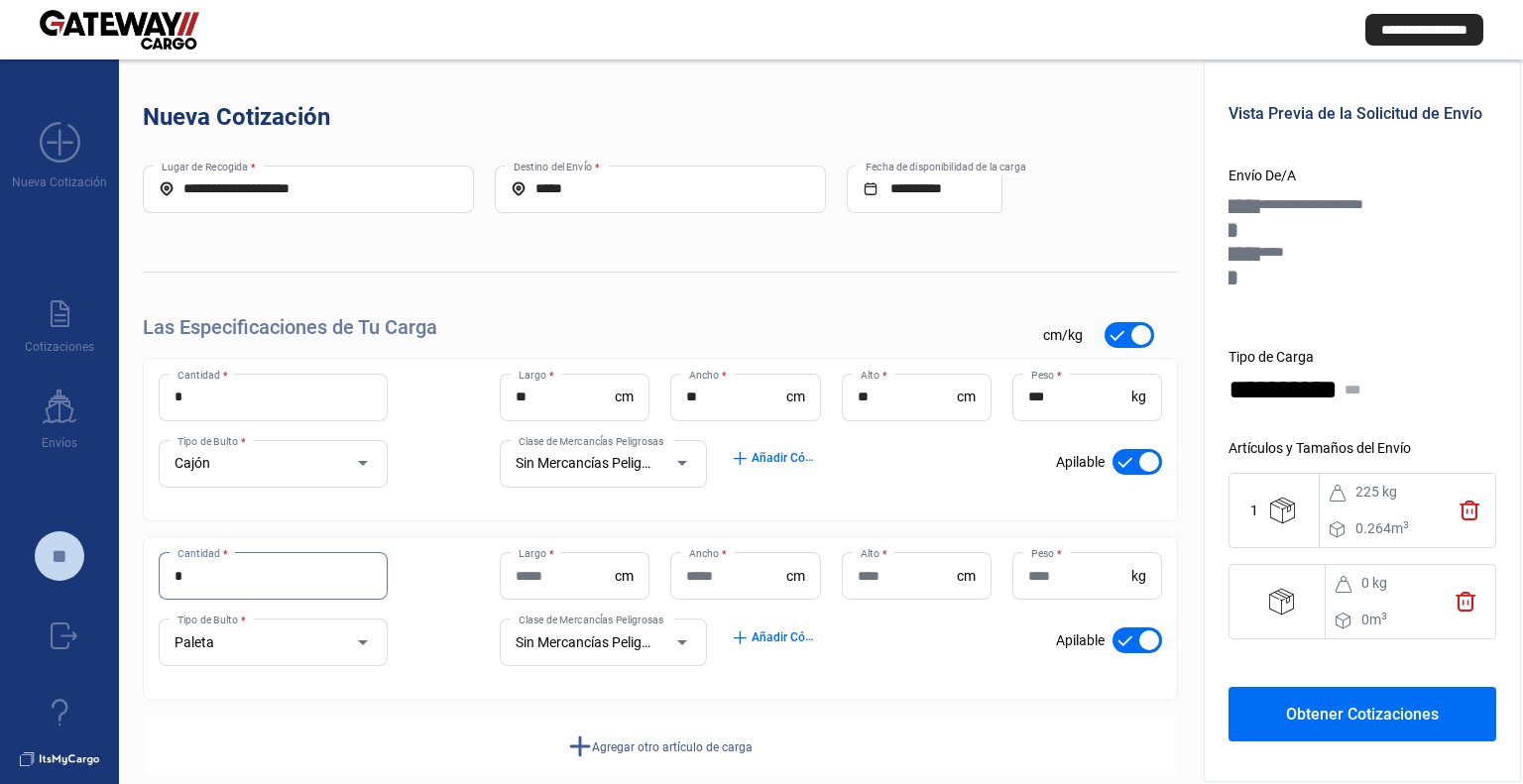 type on "*" 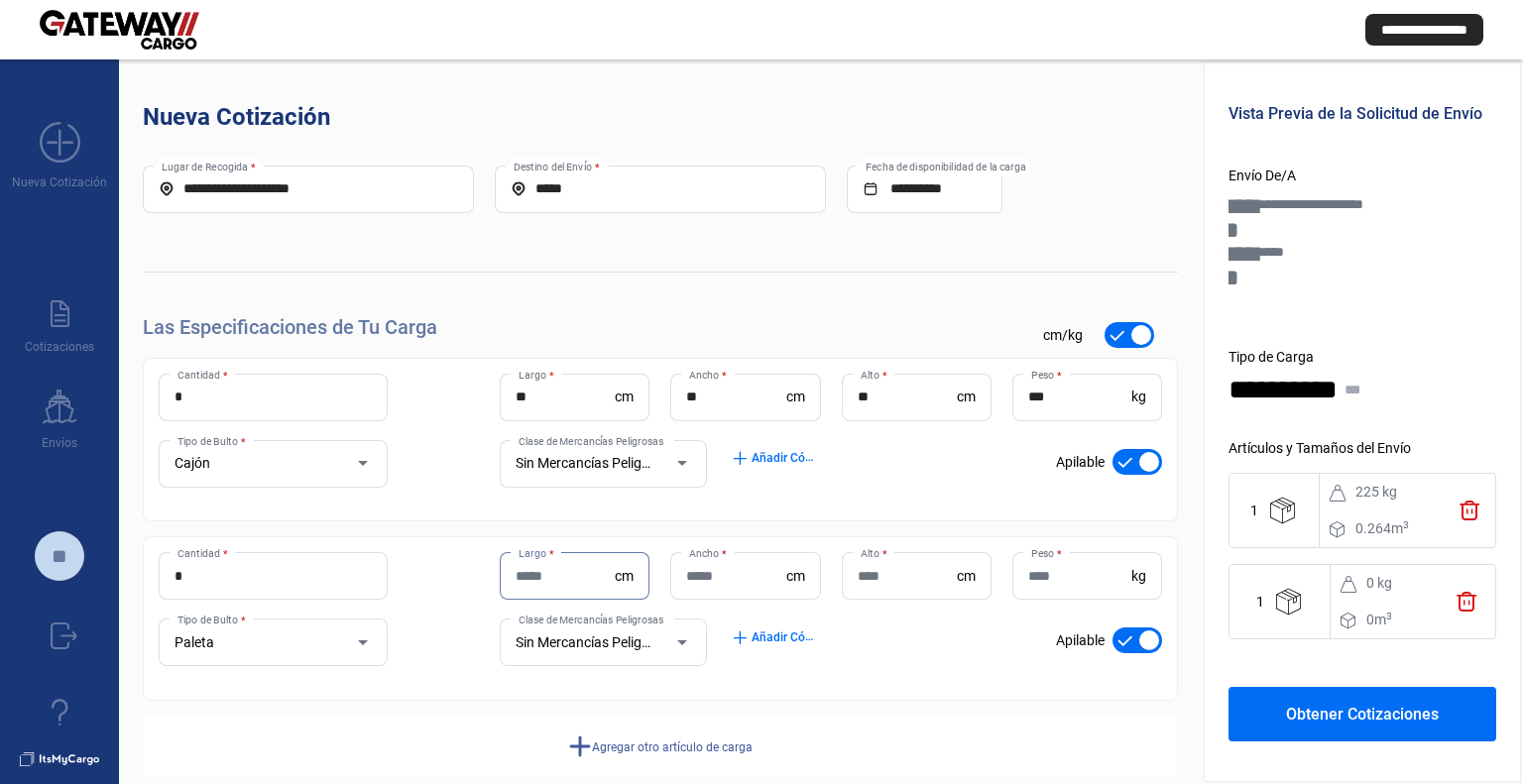 click on "Largo  *" at bounding box center (565, 576) 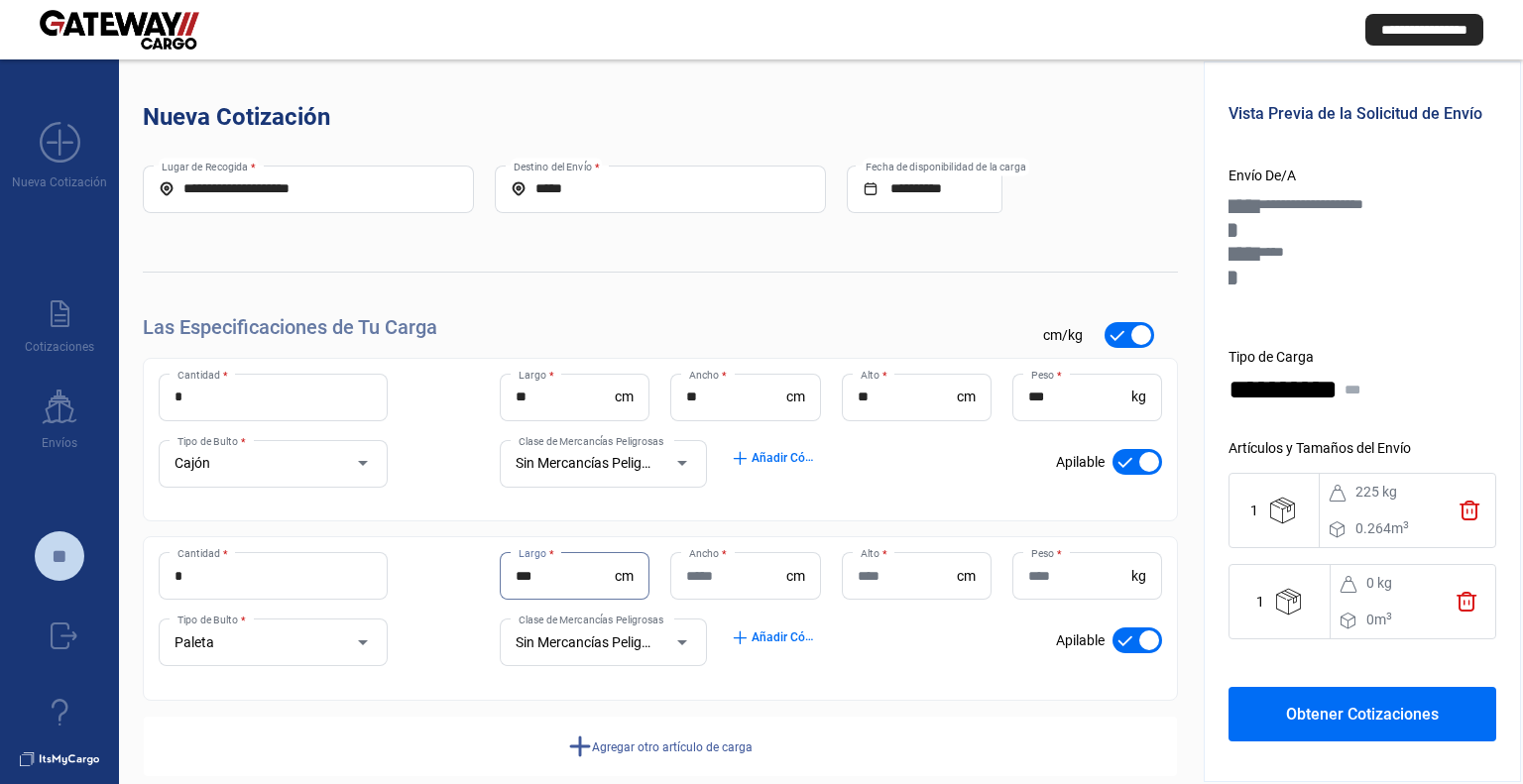 type on "***" 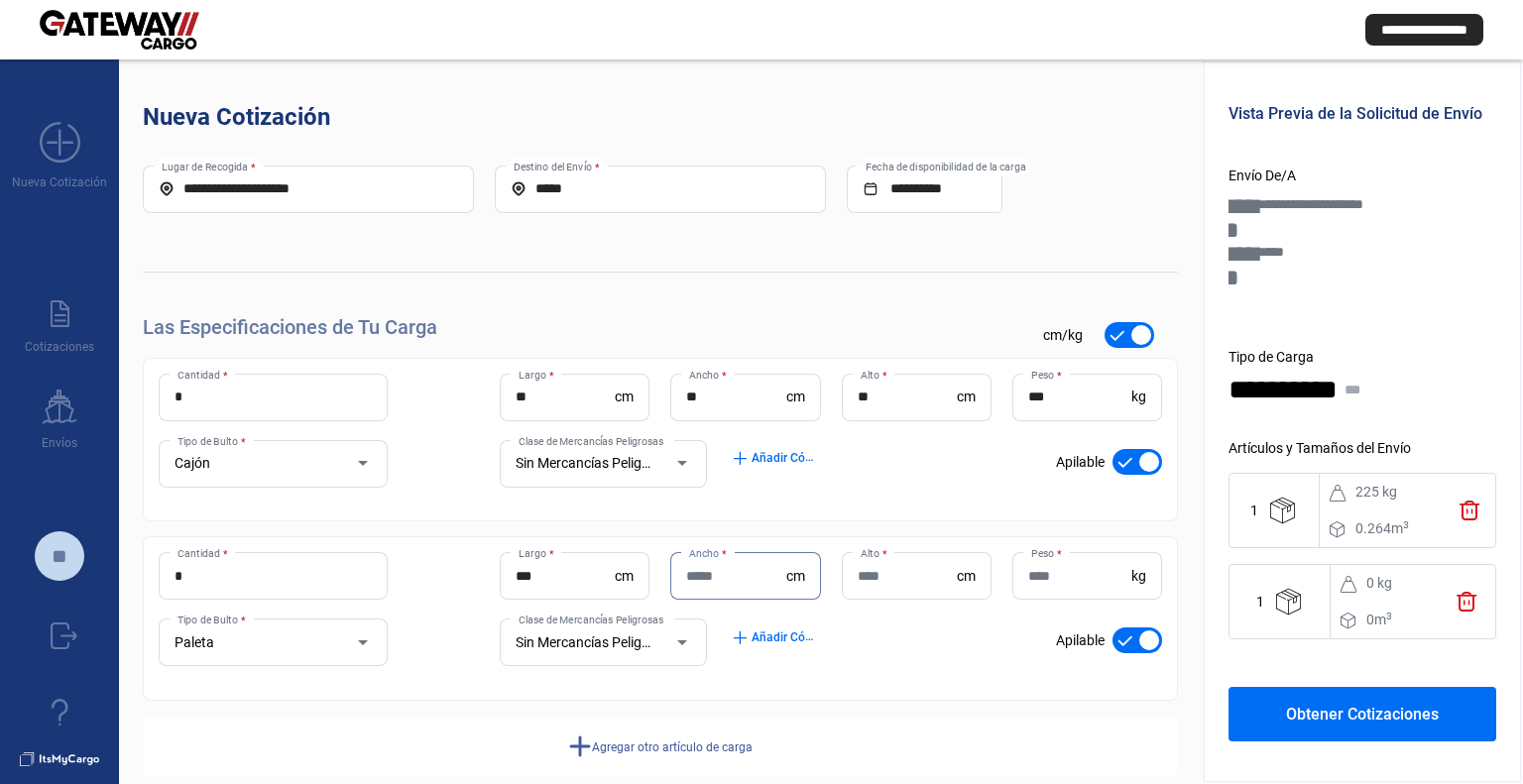 click on "Ancho  *" at bounding box center (736, 576) 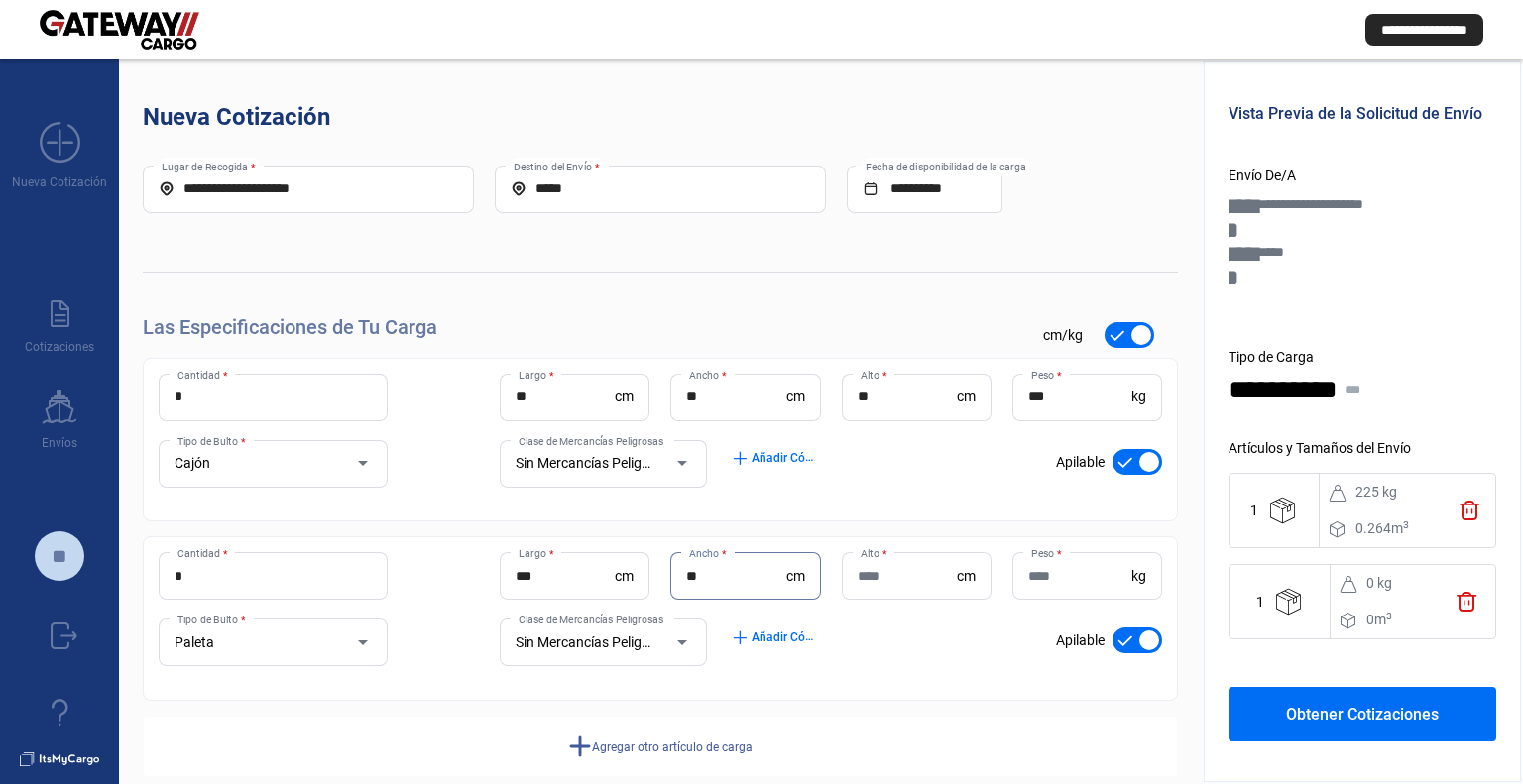 type on "**" 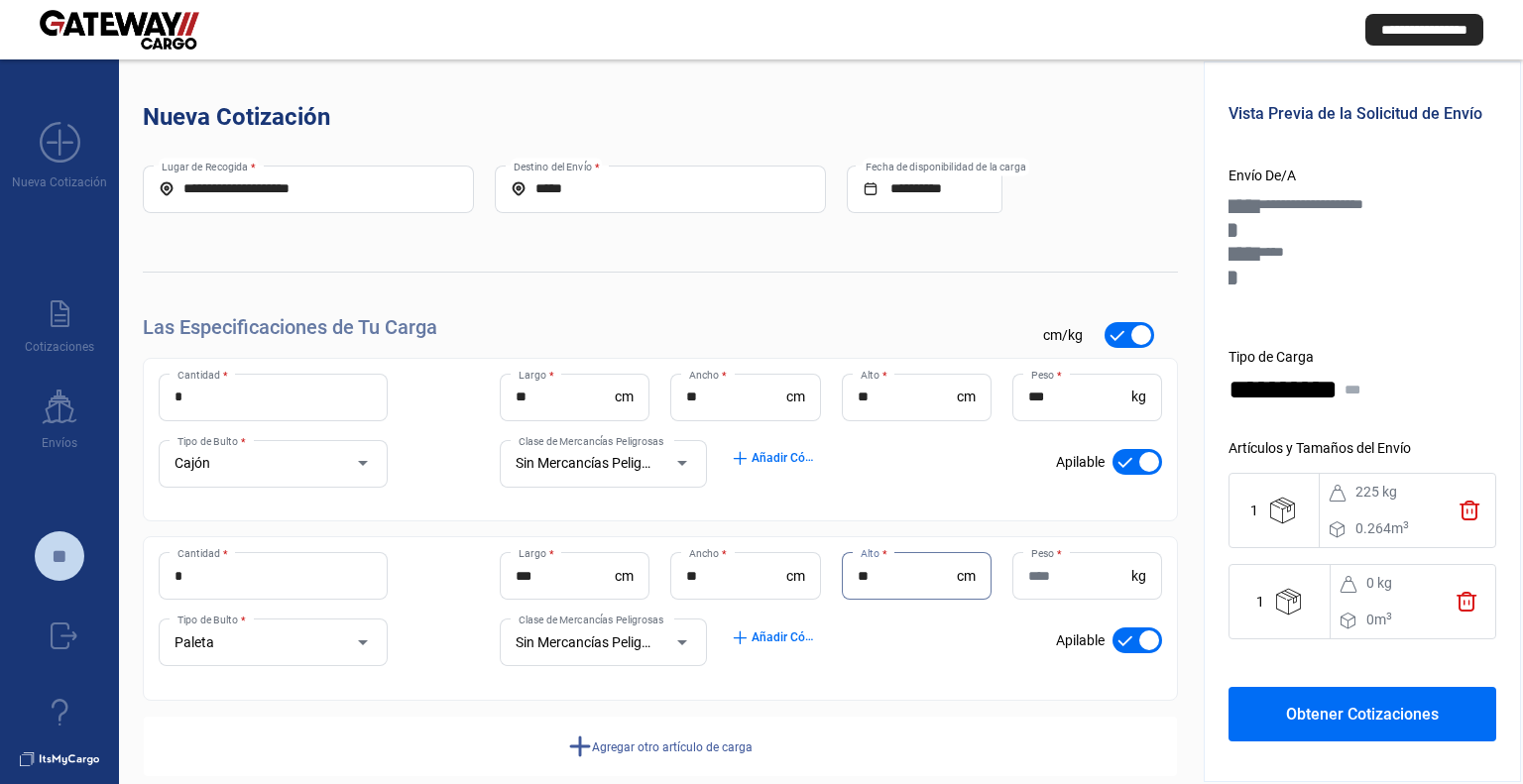 type on "**" 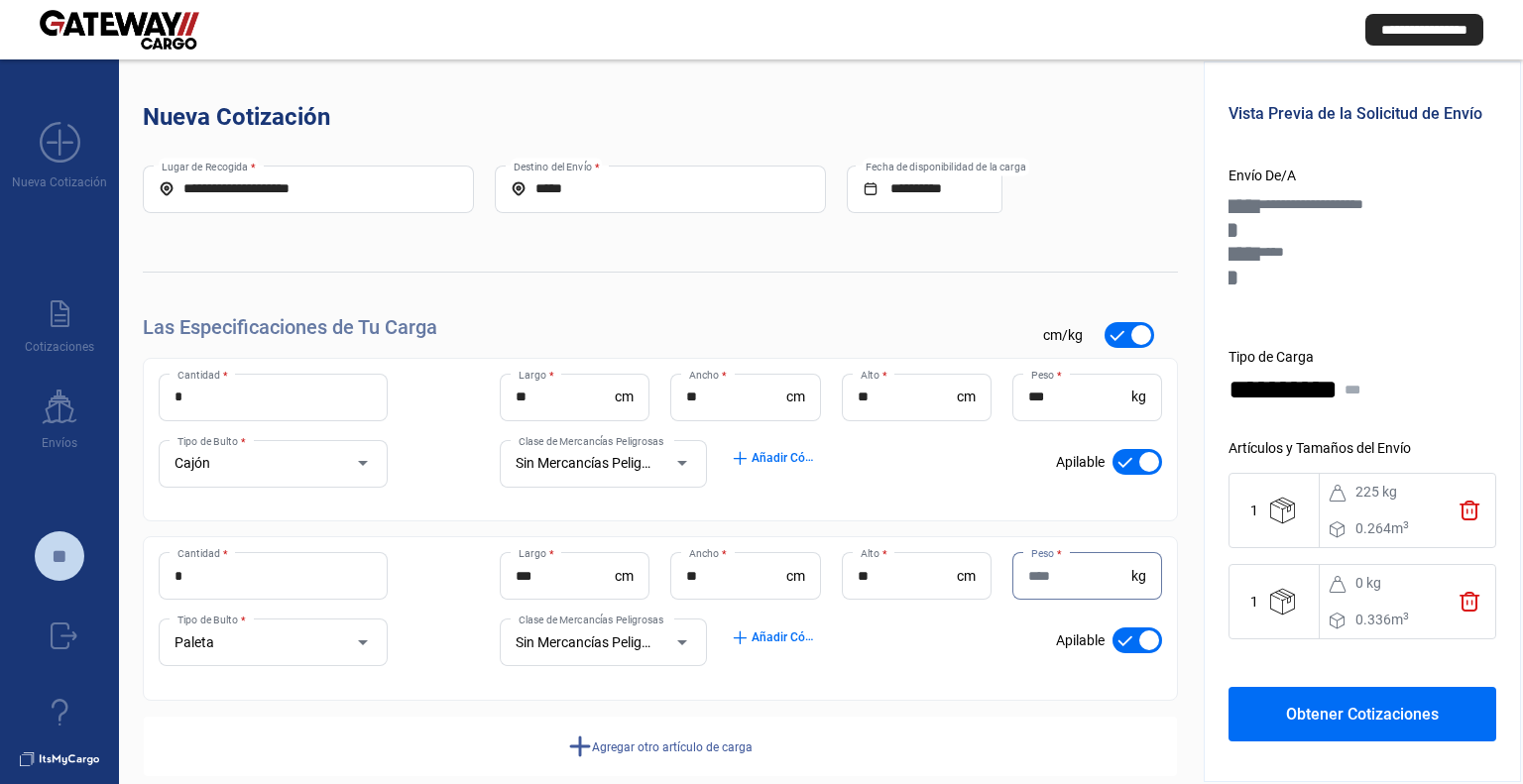 click on "Peso  *" at bounding box center (1080, 576) 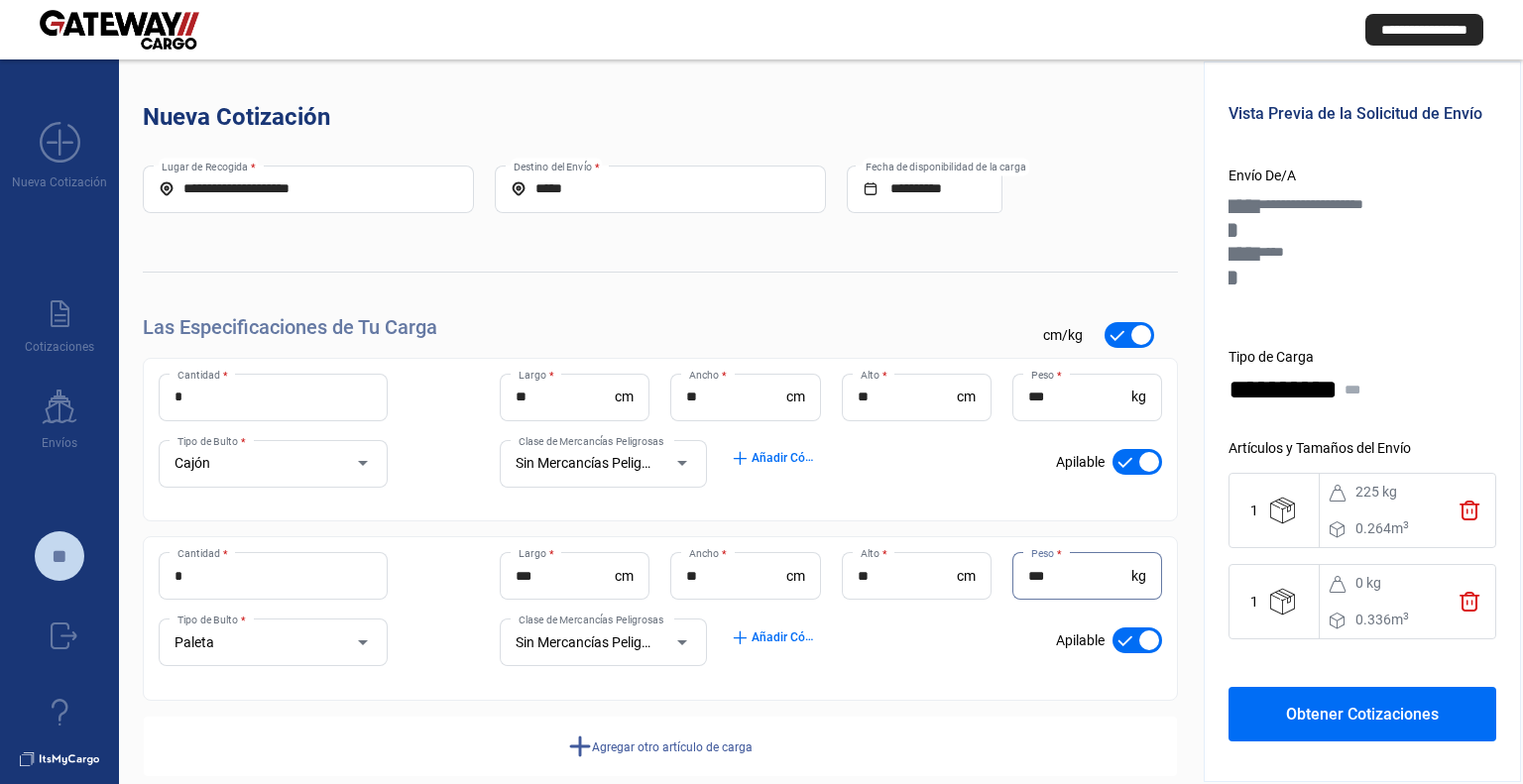 type on "***" 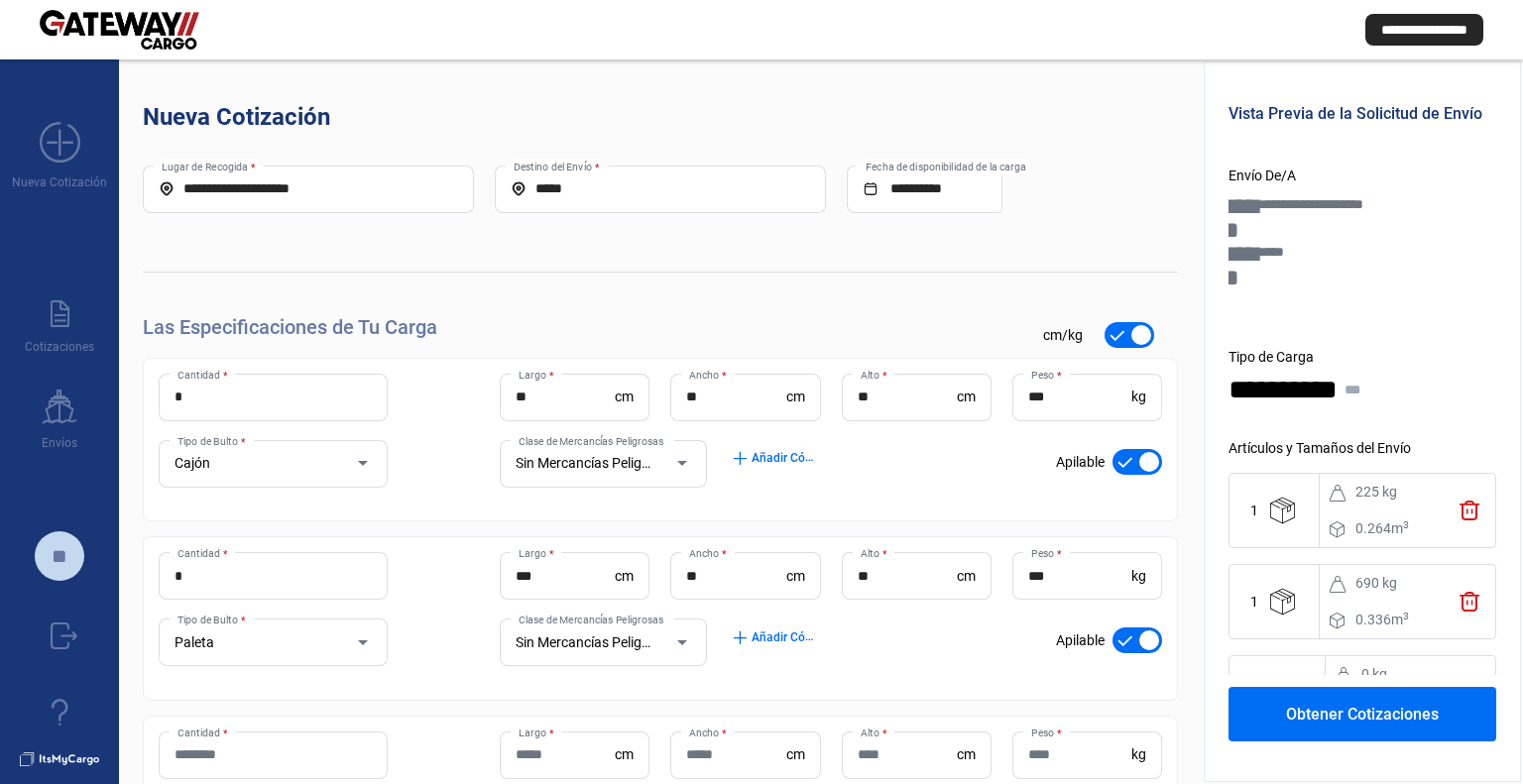scroll, scrollTop: 198, scrollLeft: 0, axis: vertical 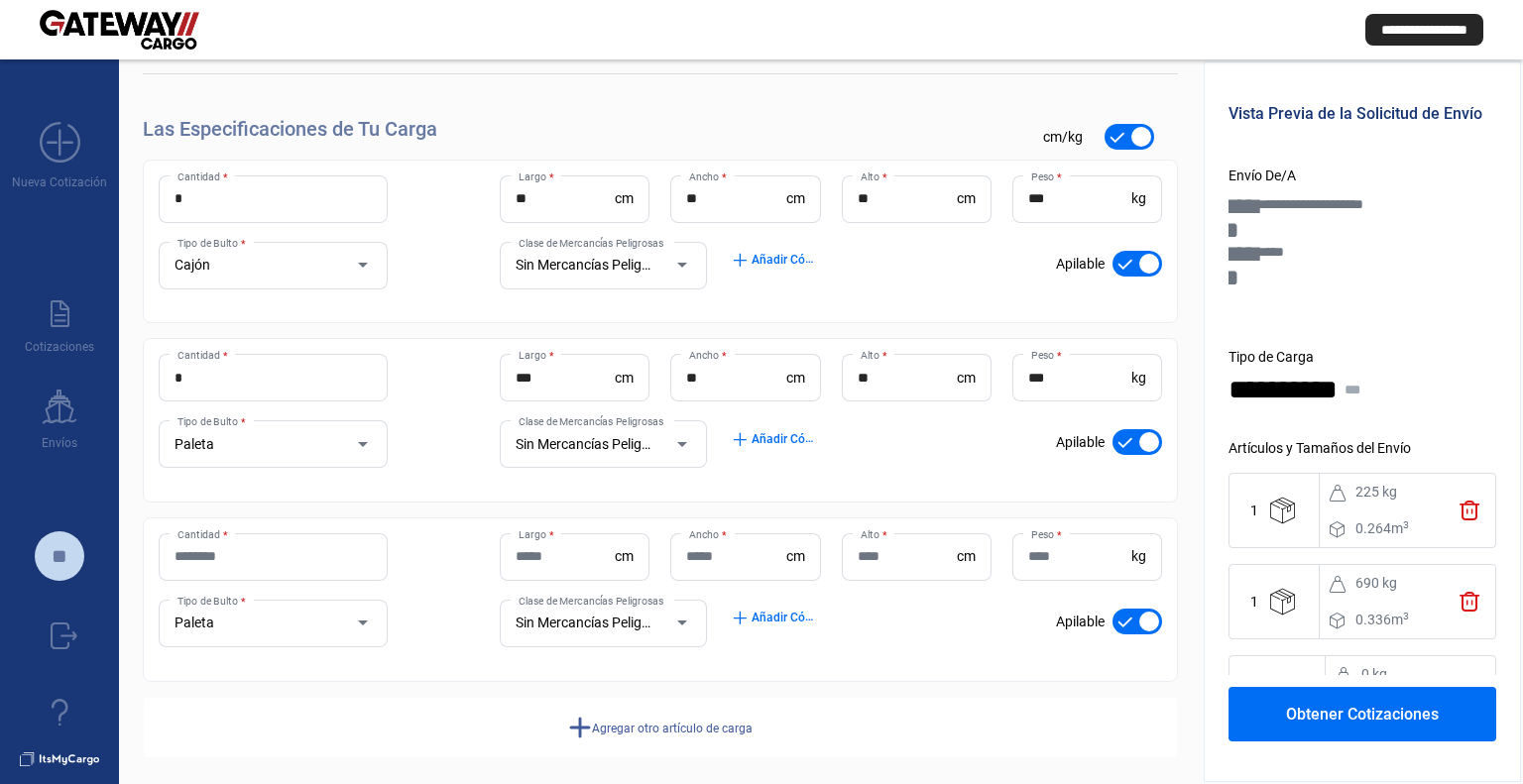 click on "Cantidad *" at bounding box center (273, 556) 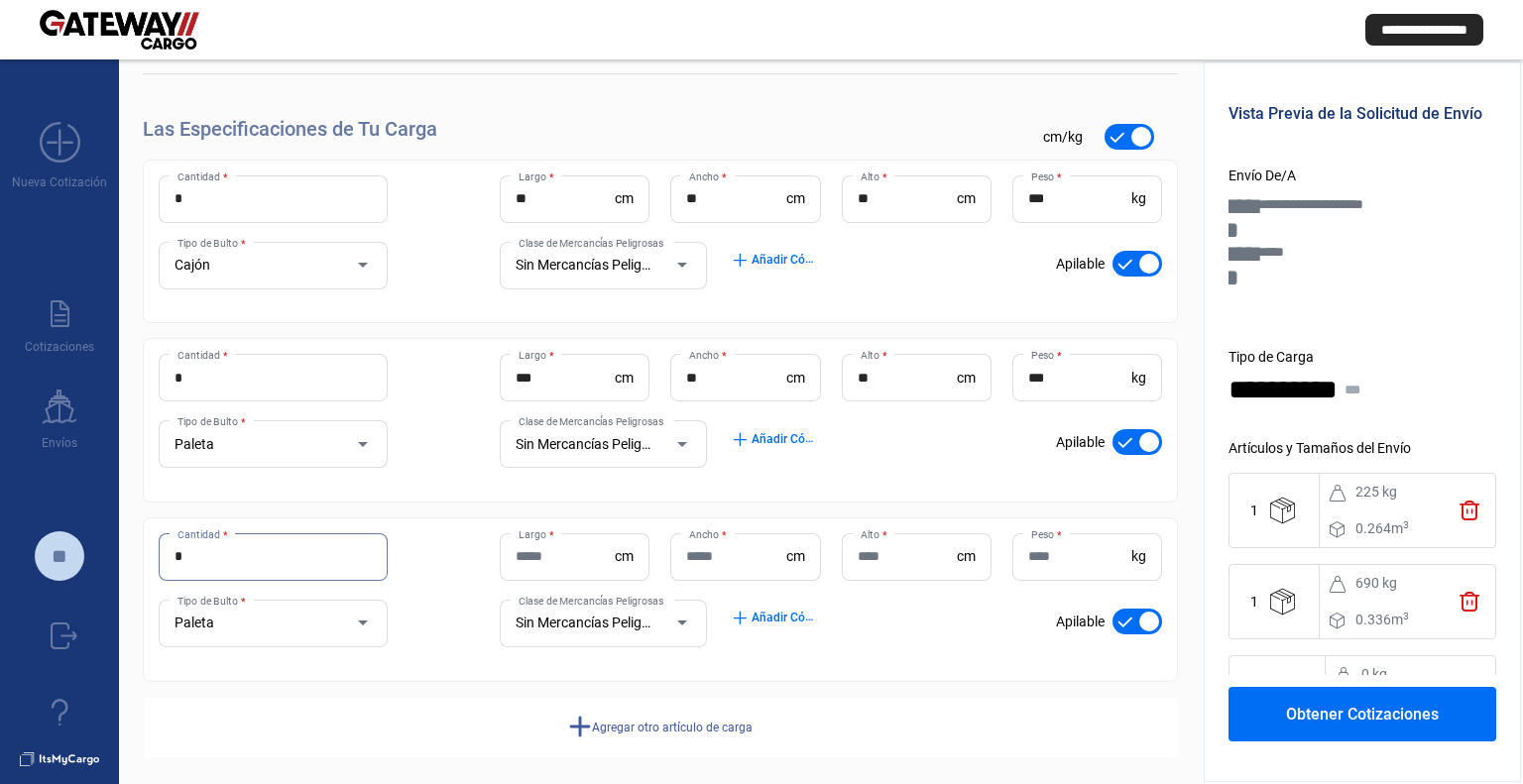 type on "*" 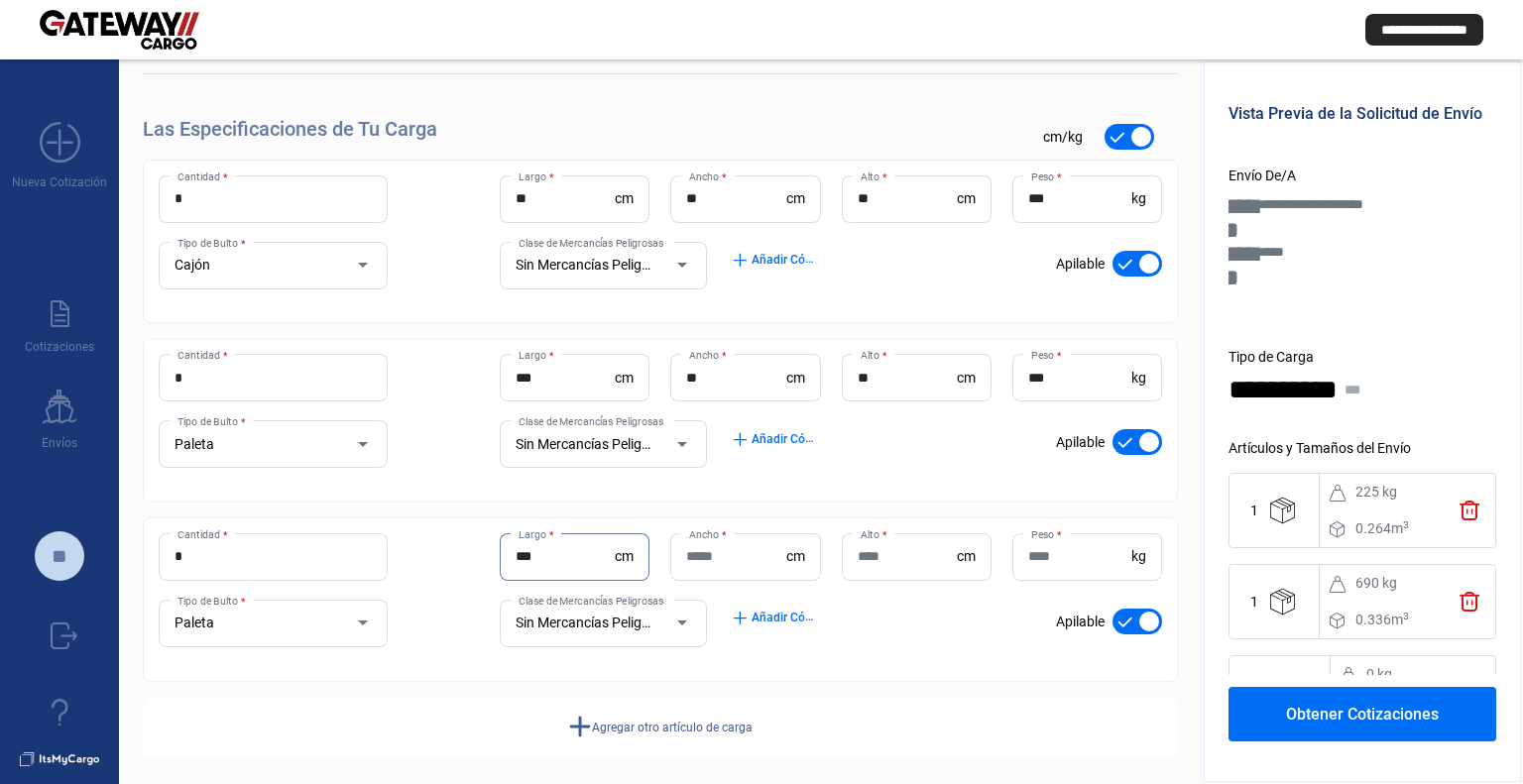 type on "***" 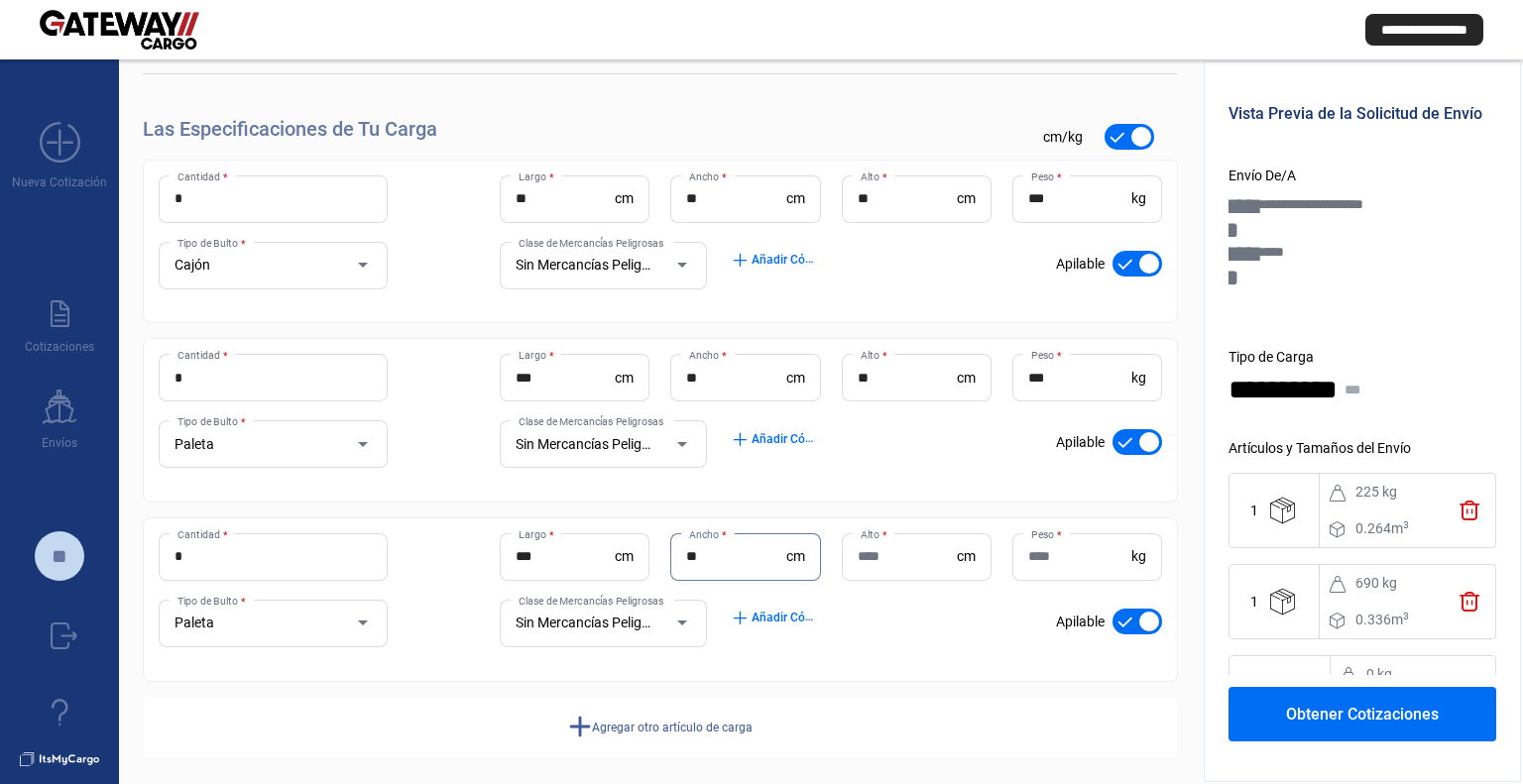 type on "**" 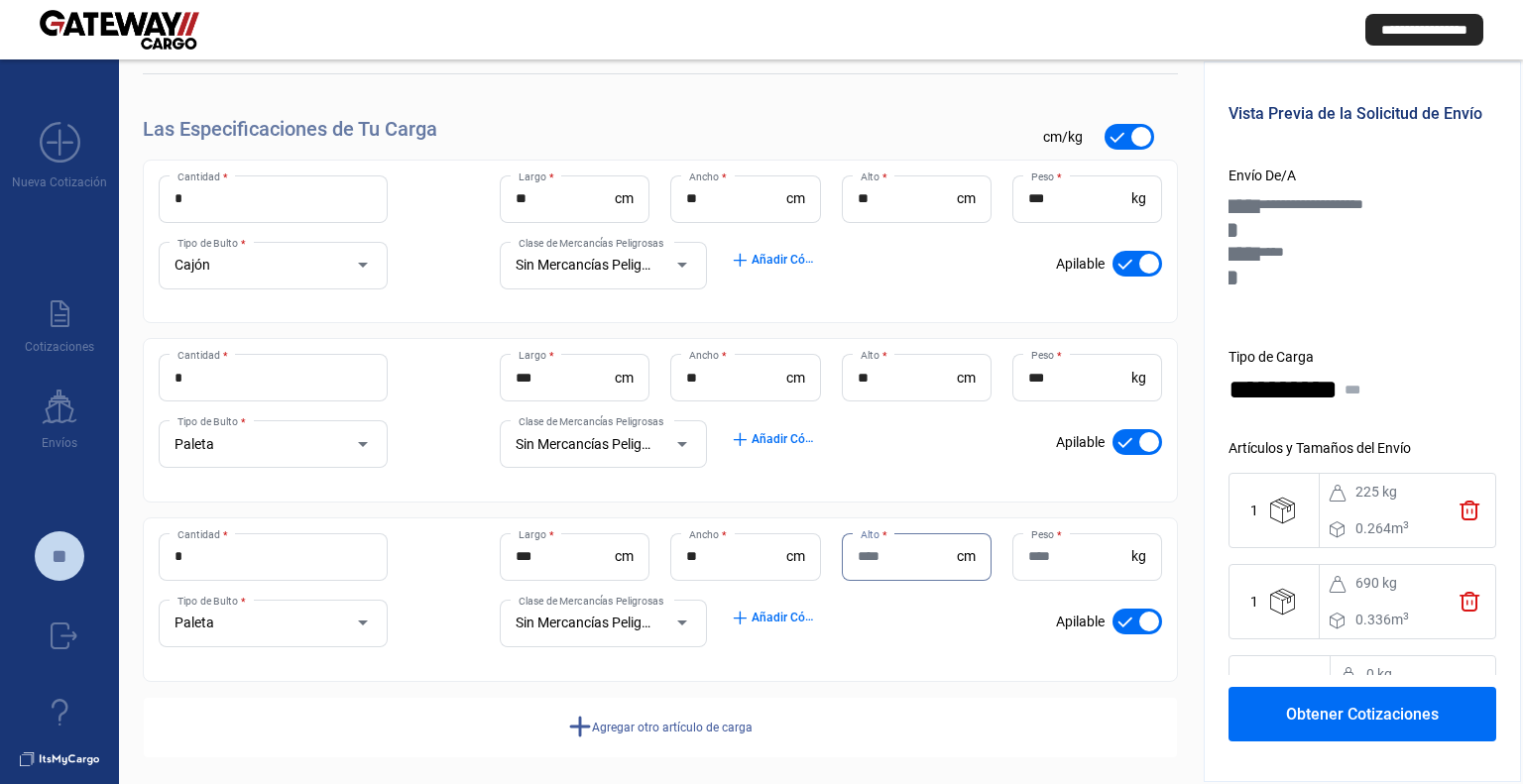 click on "Alto  *" at bounding box center [907, 556] 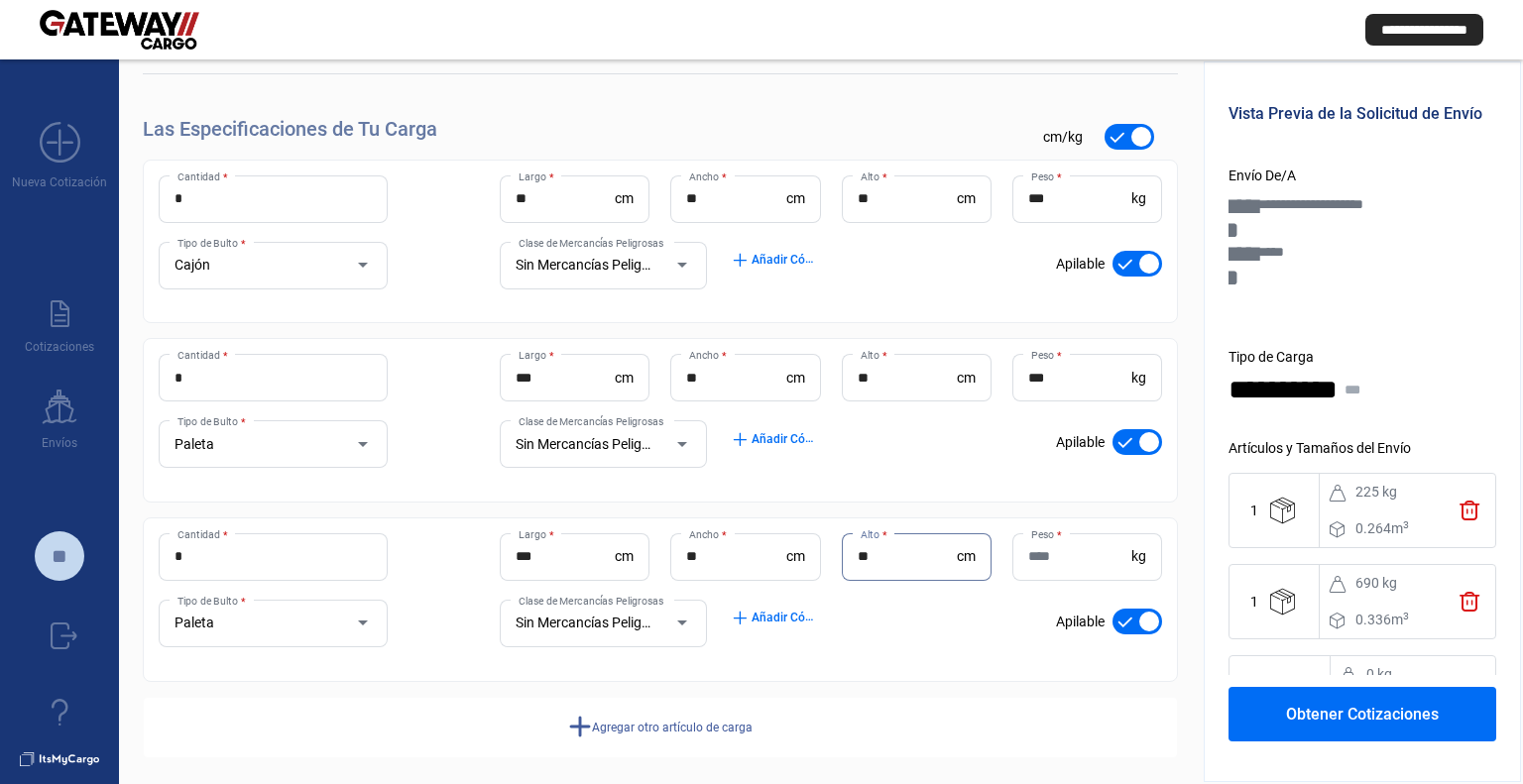 type on "**" 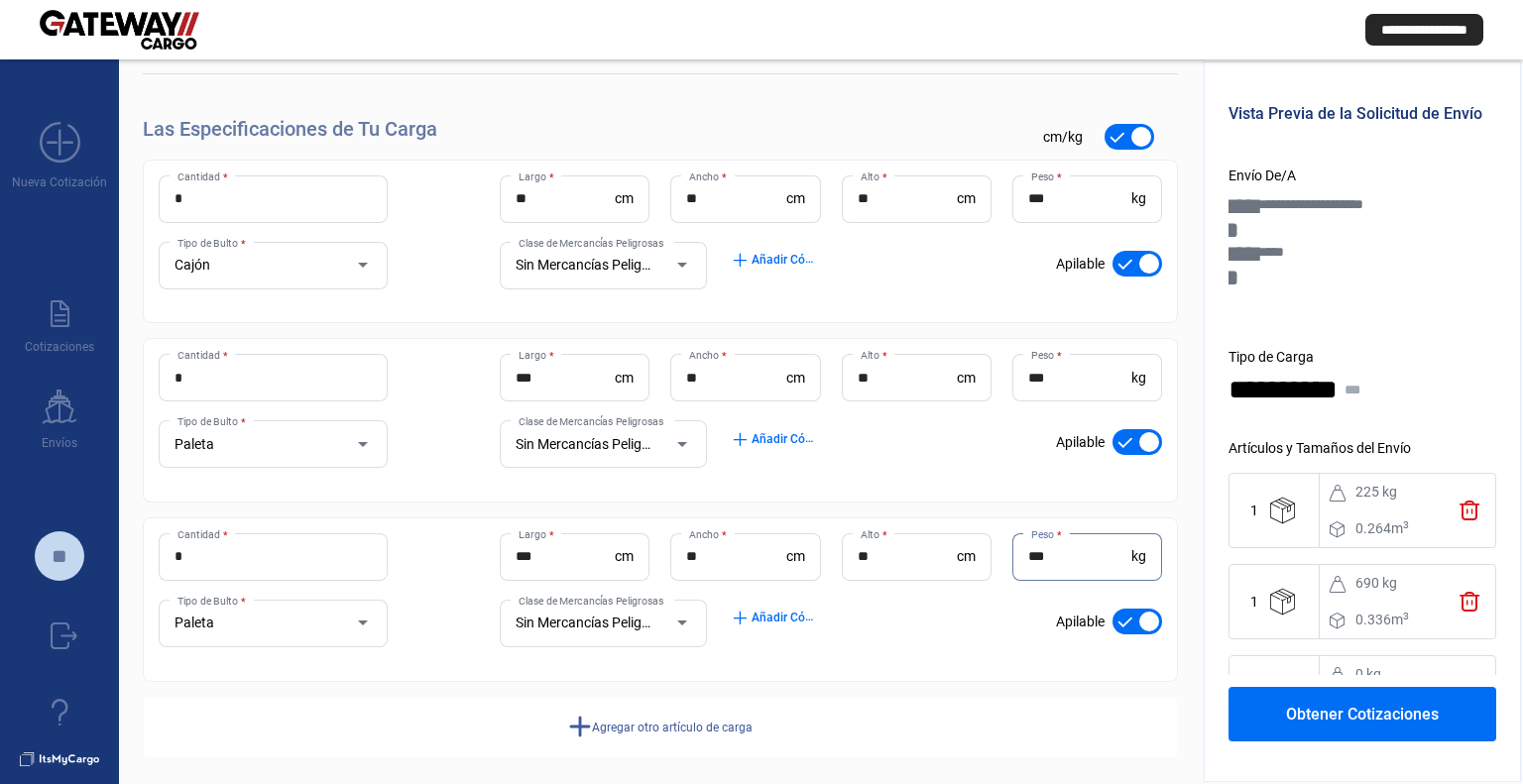 type on "***" 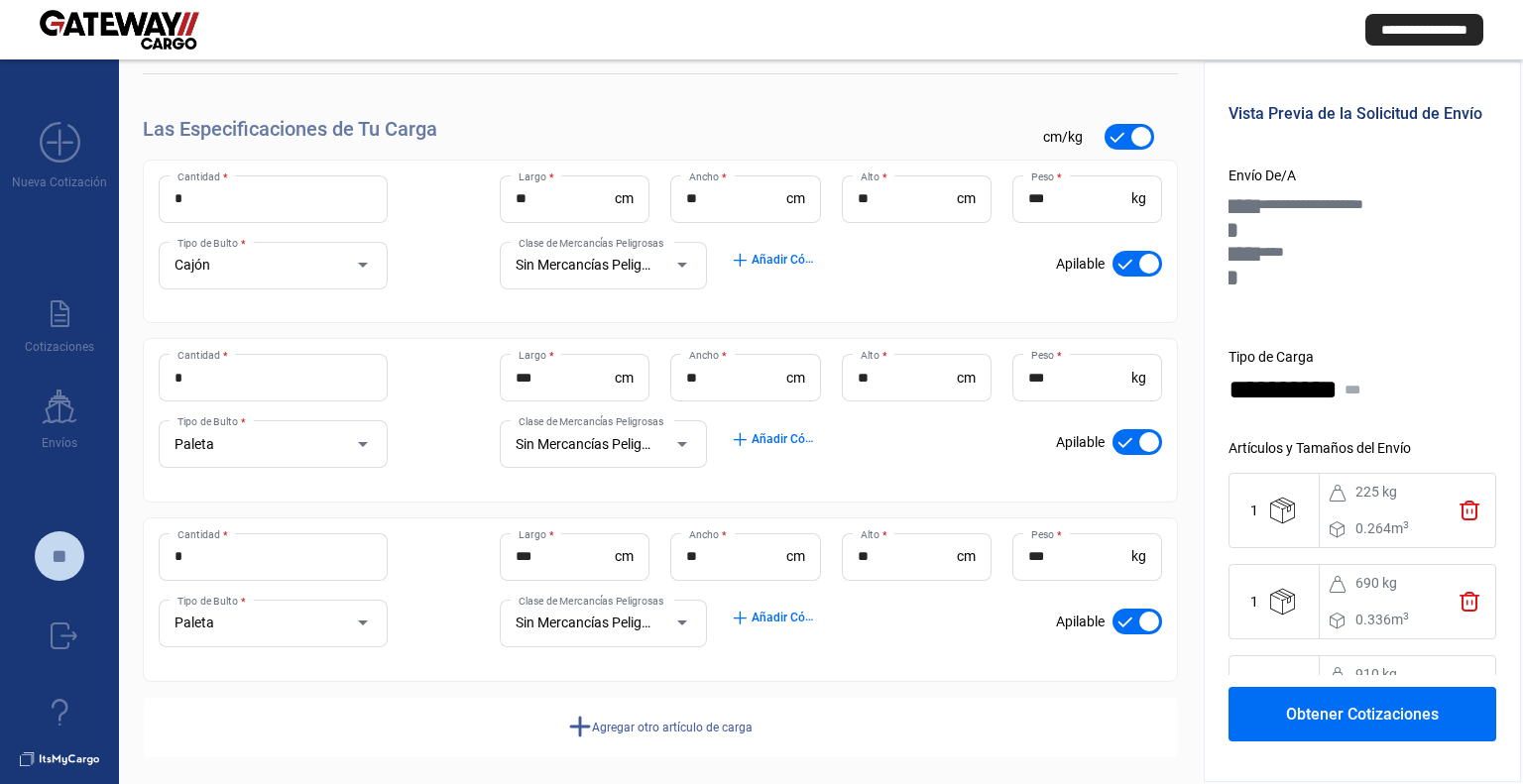 click on "Obtener Cotizaciones" 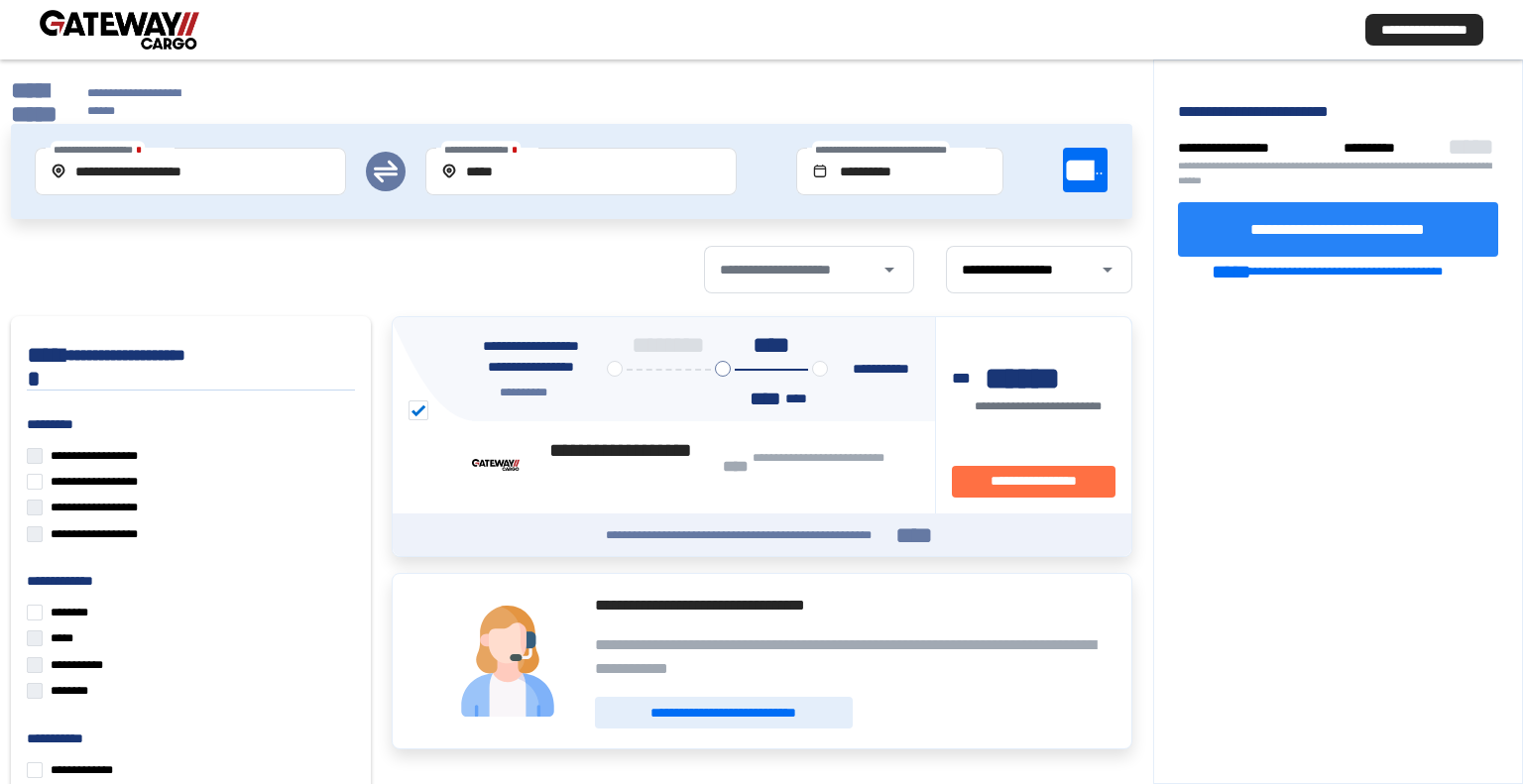 click on "**********" 